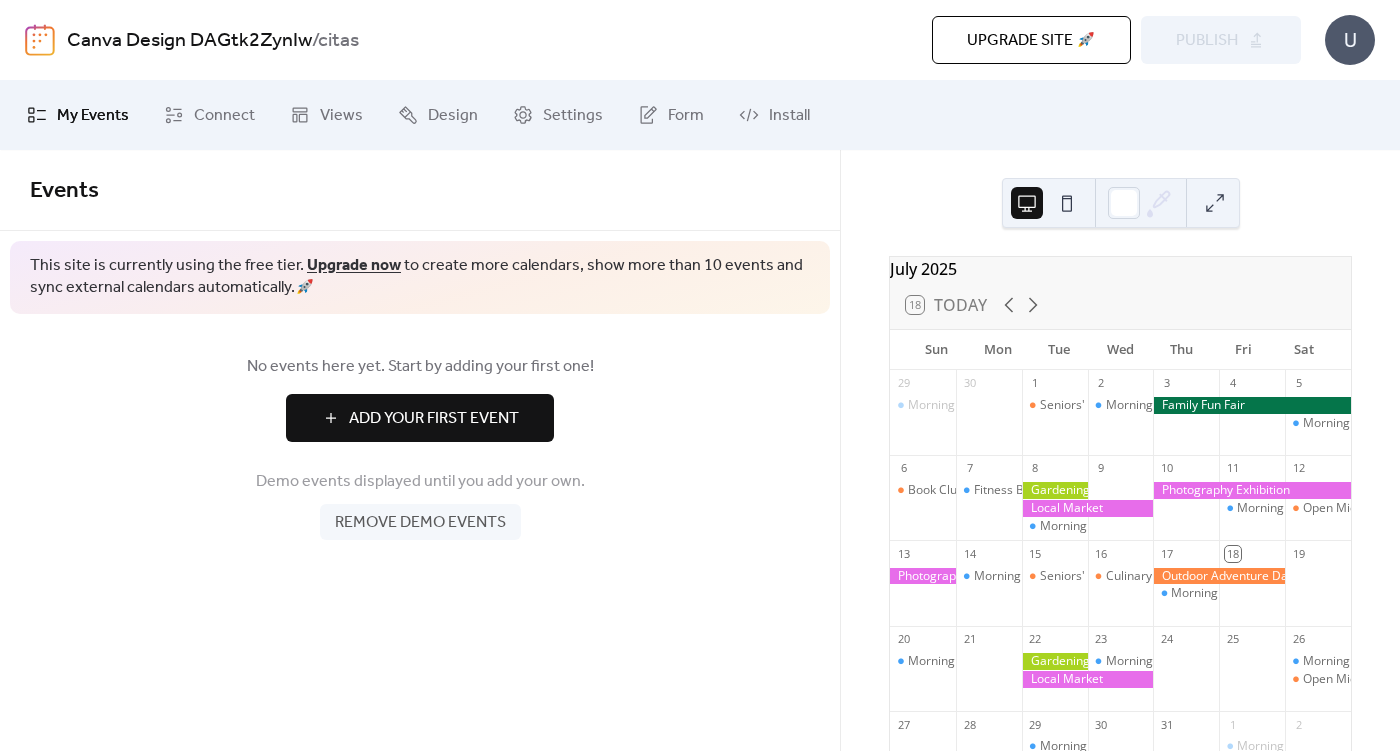 scroll, scrollTop: 0, scrollLeft: 0, axis: both 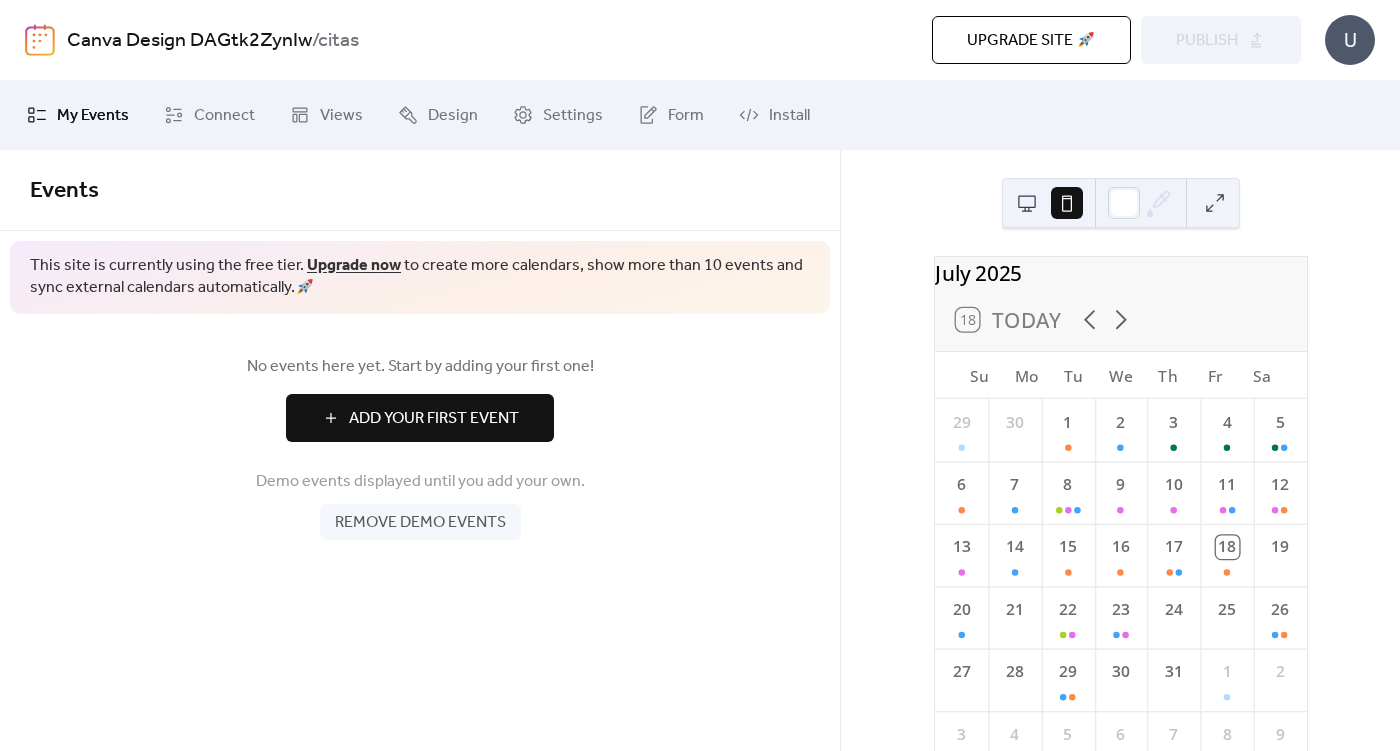 click at bounding box center [1027, 203] 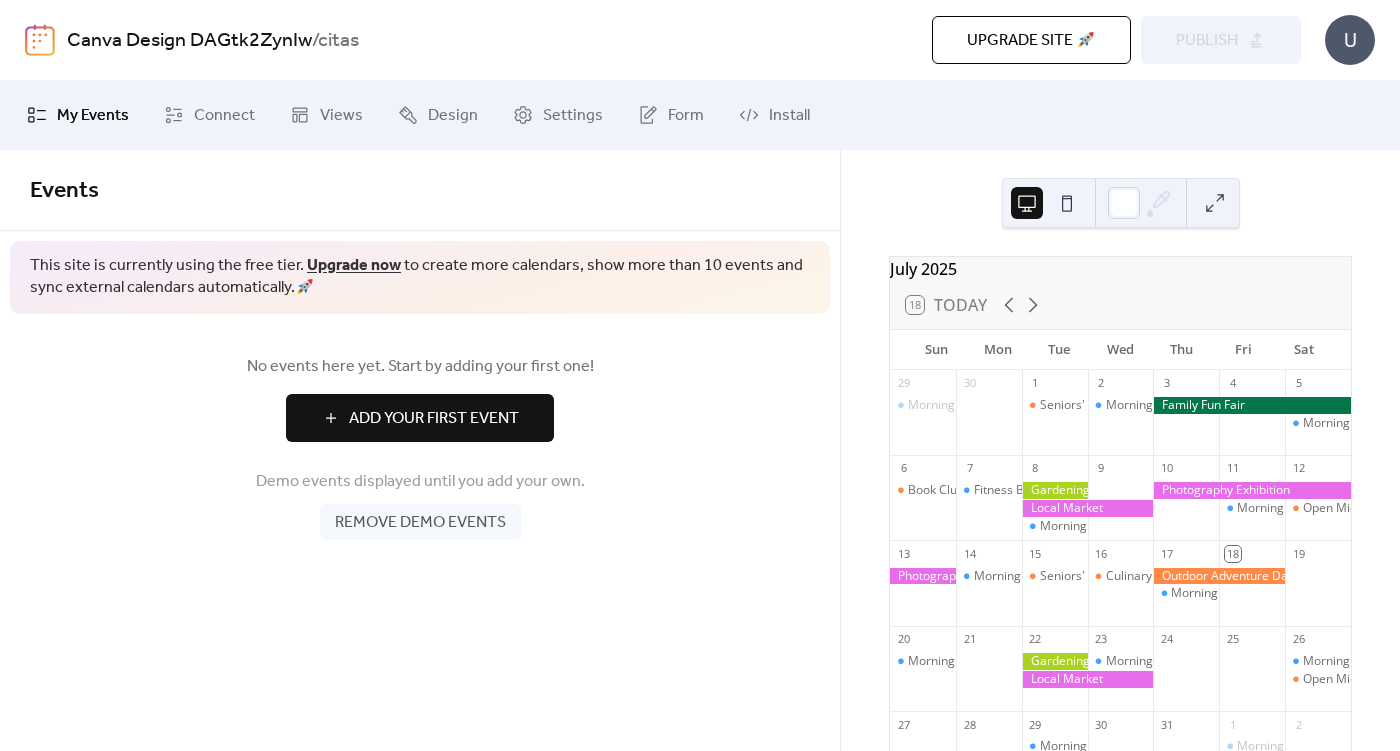 click at bounding box center [1067, 203] 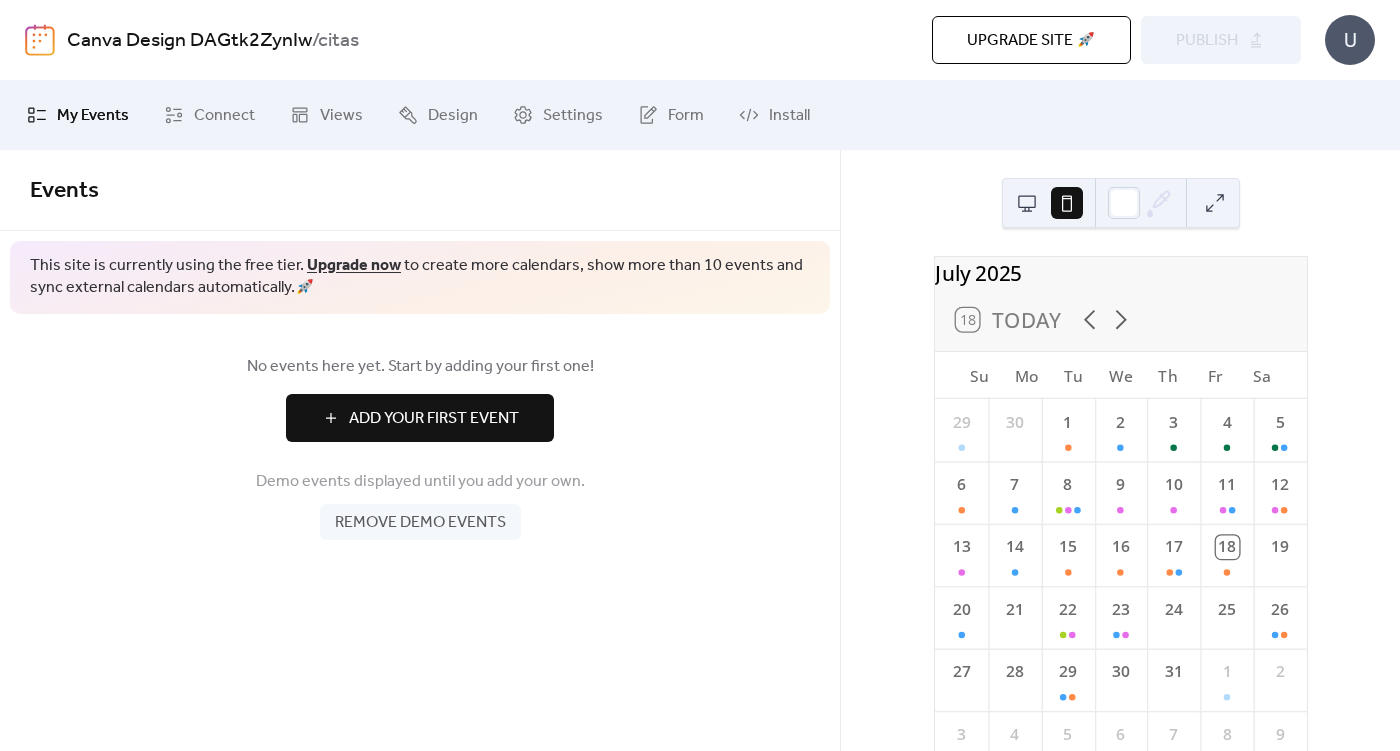 click at bounding box center (1027, 203) 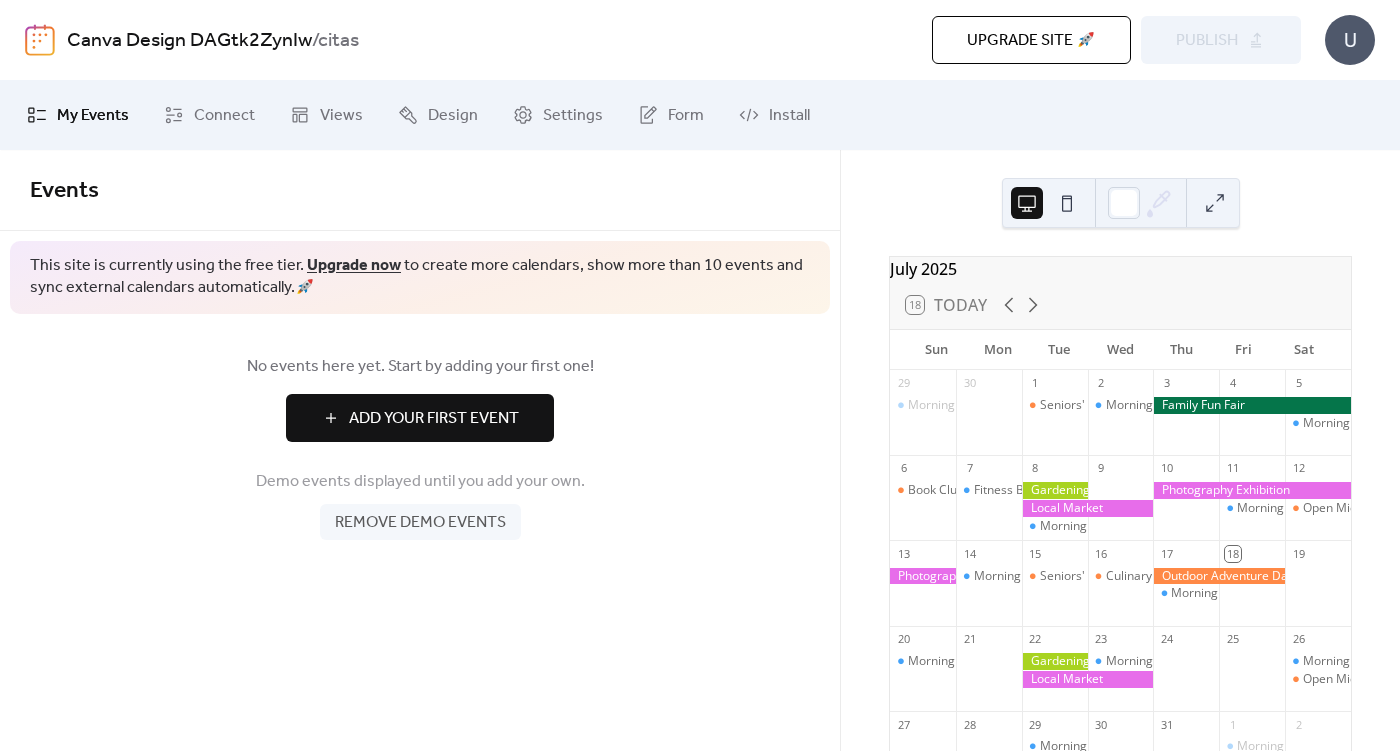 click on "Remove demo events" at bounding box center (420, 523) 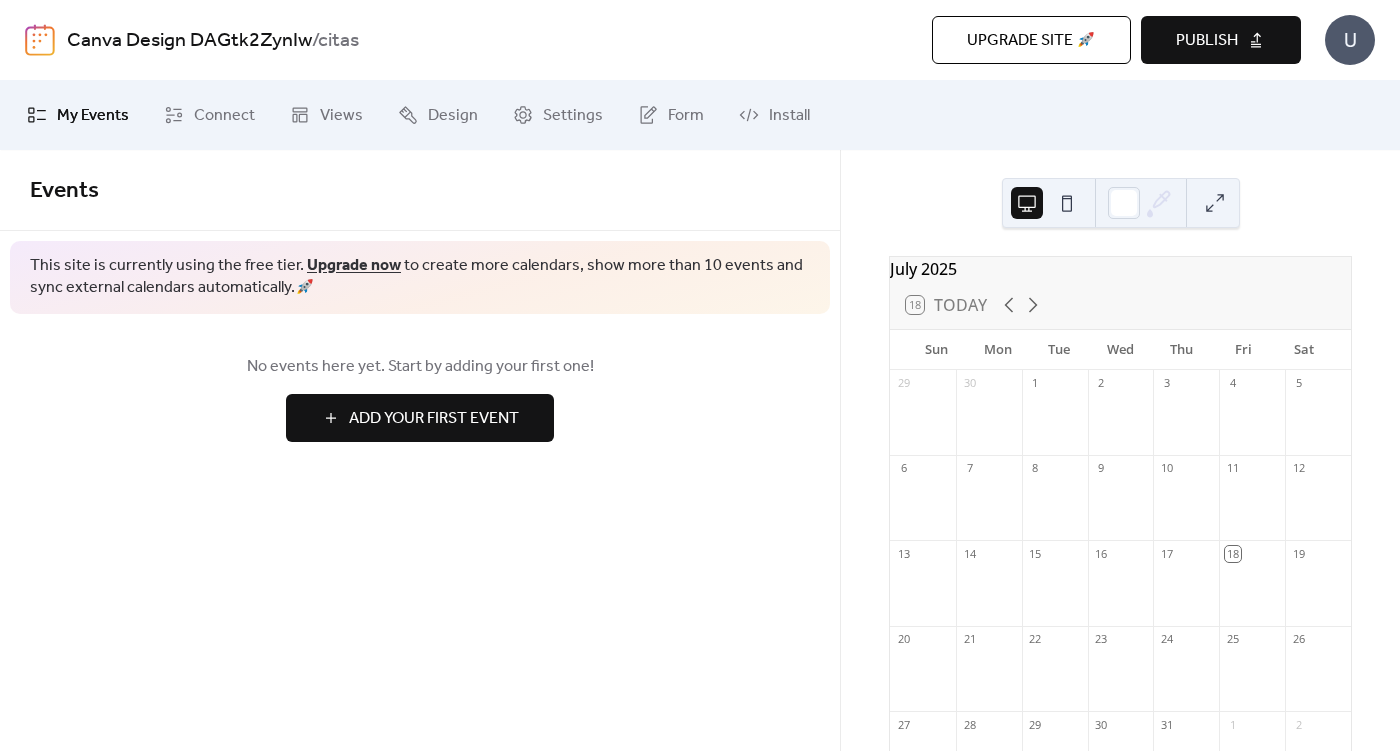 click on "Add Your First Event" at bounding box center (434, 419) 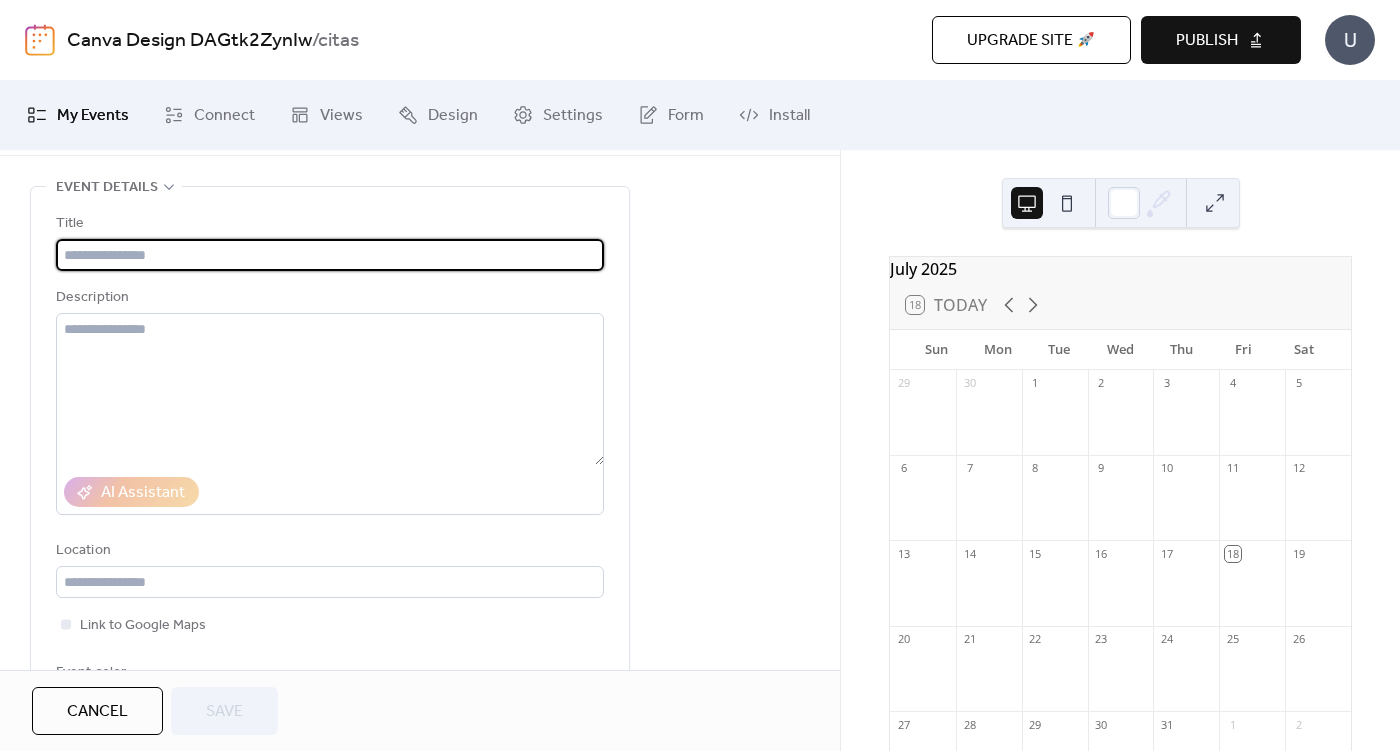scroll, scrollTop: 0, scrollLeft: 0, axis: both 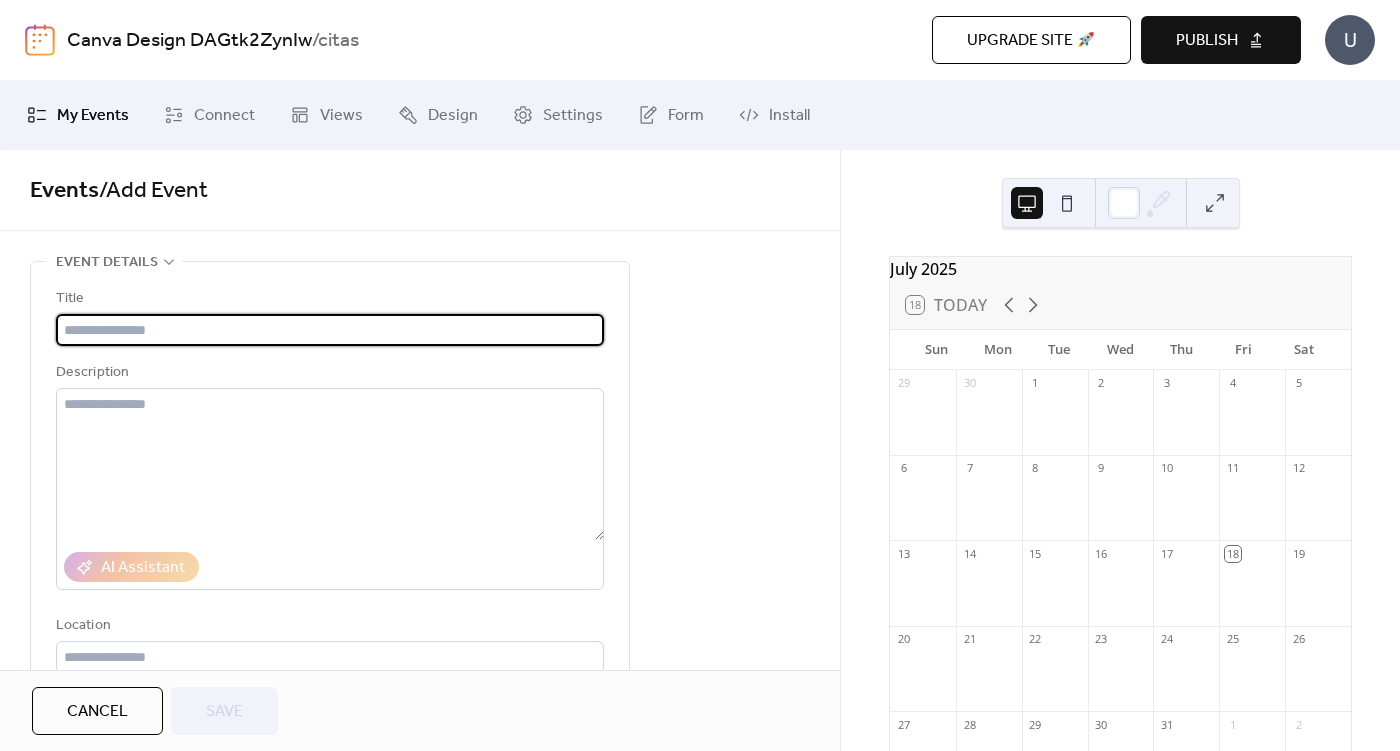 click on "**********" at bounding box center [420, 902] 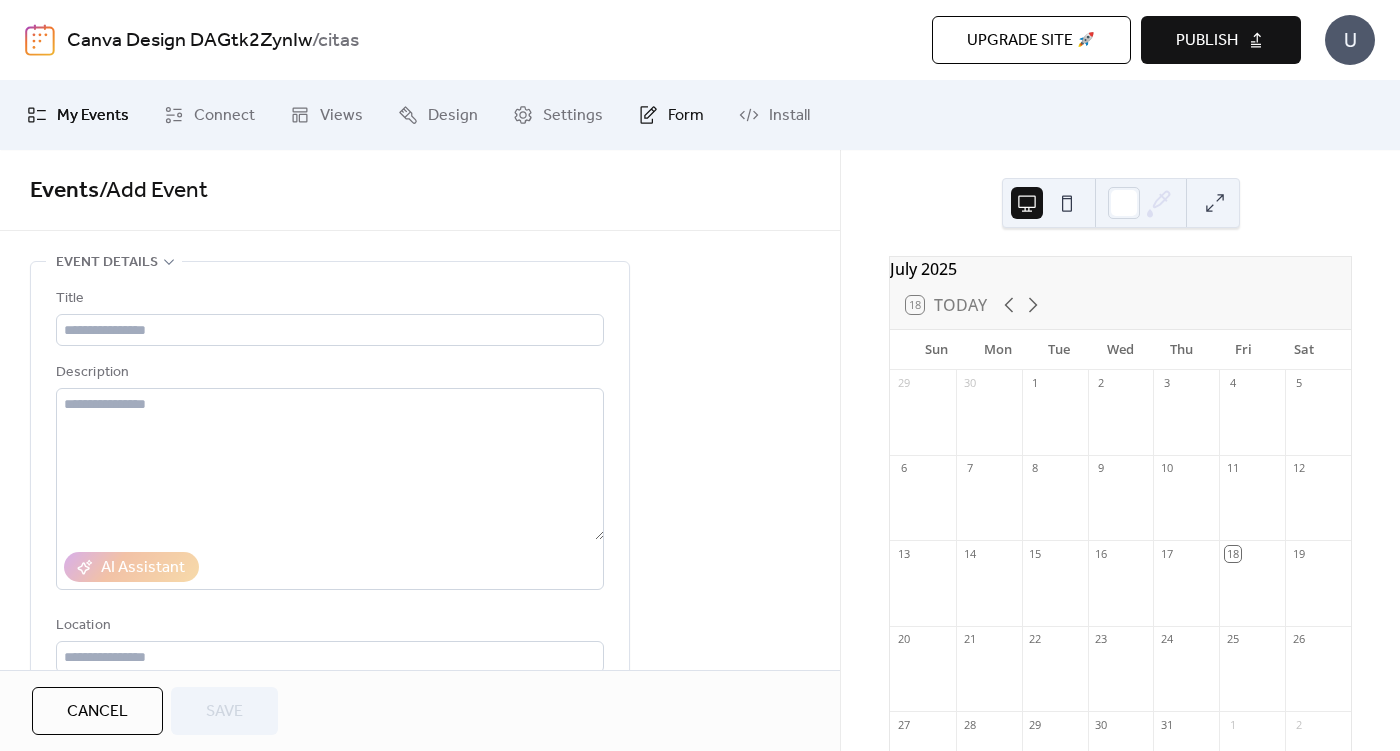 click on "Form" at bounding box center [671, 115] 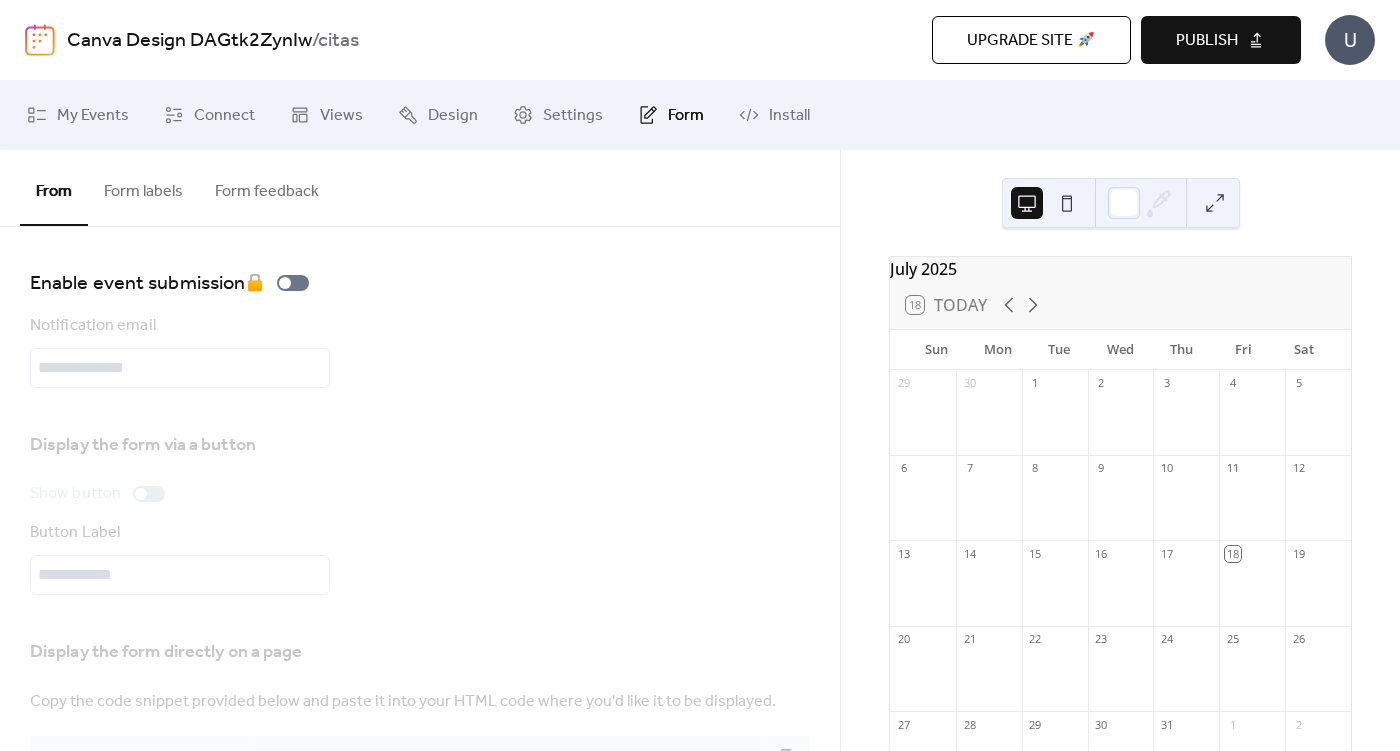 click on "Upgrade site 🚀" at bounding box center [1031, 41] 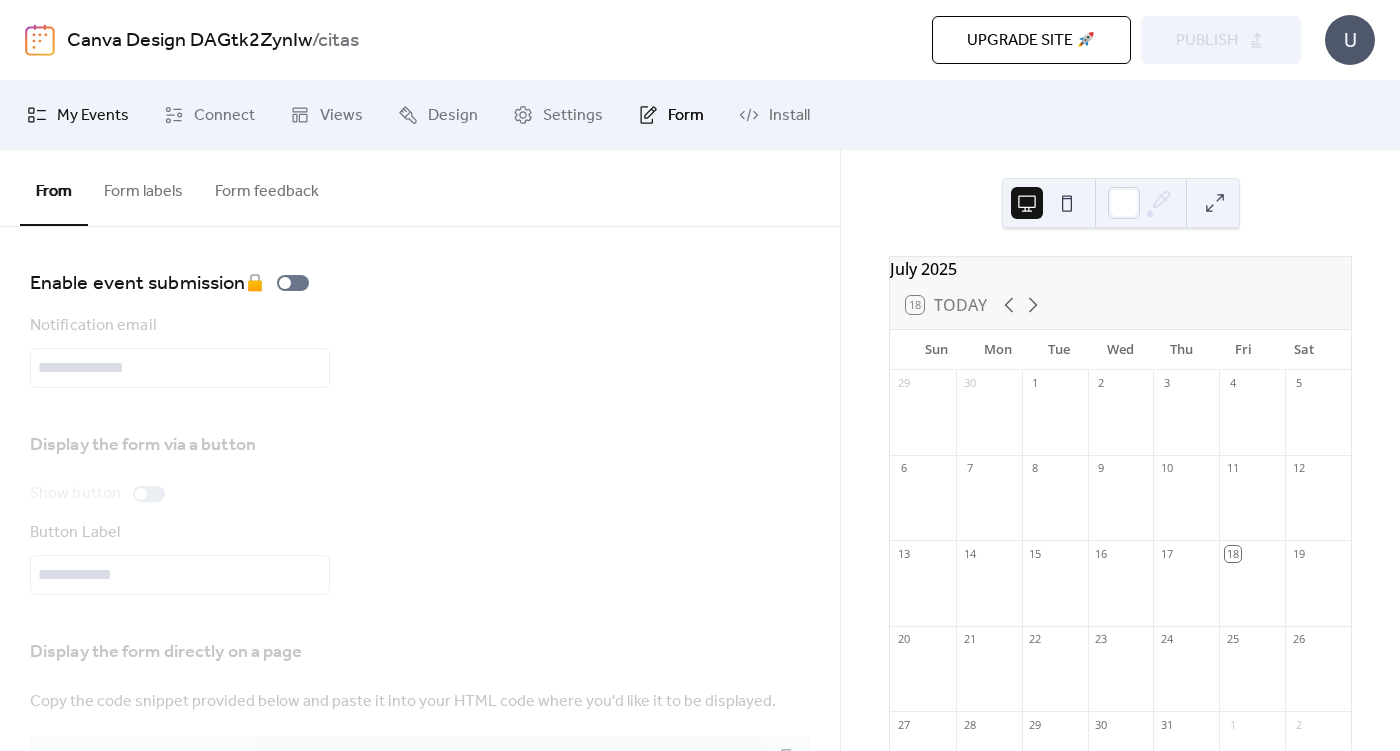 click on "My Events" at bounding box center (93, 116) 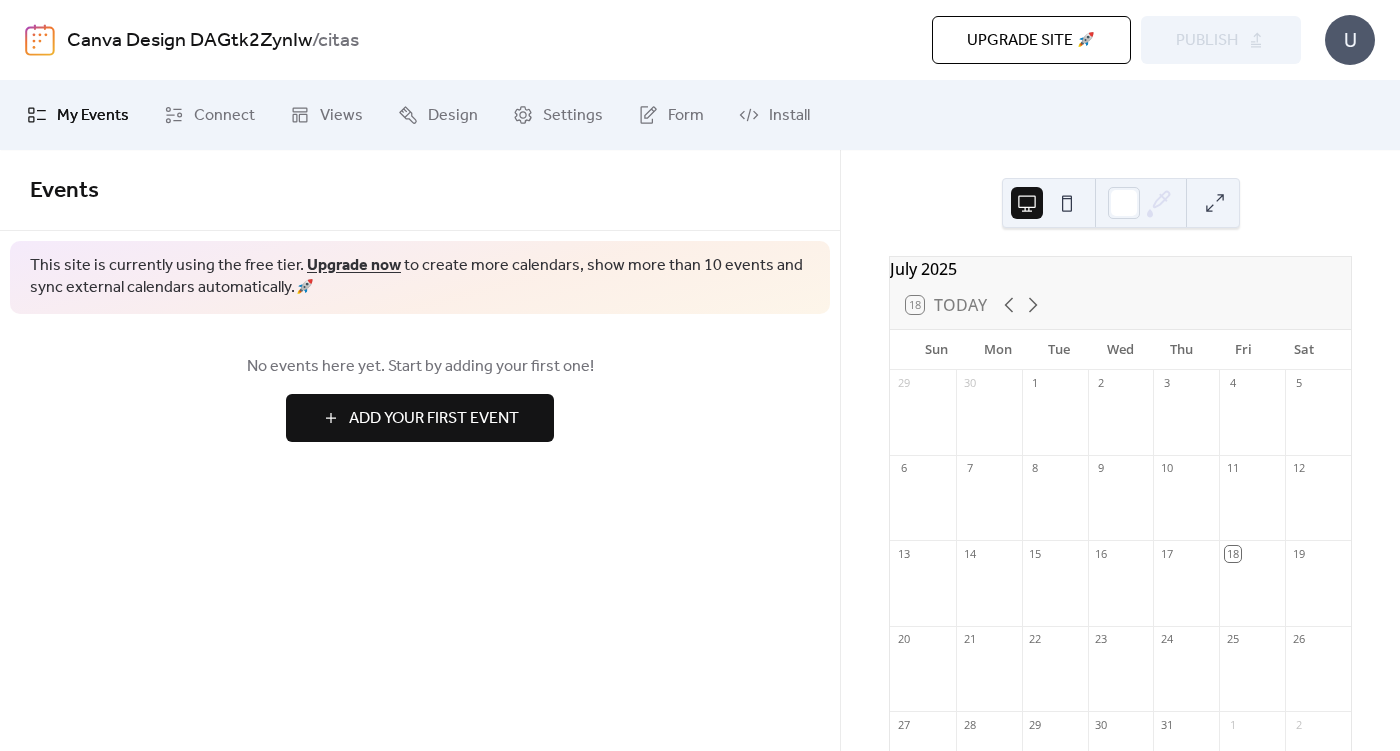 click on "Add Your First Event" at bounding box center [434, 419] 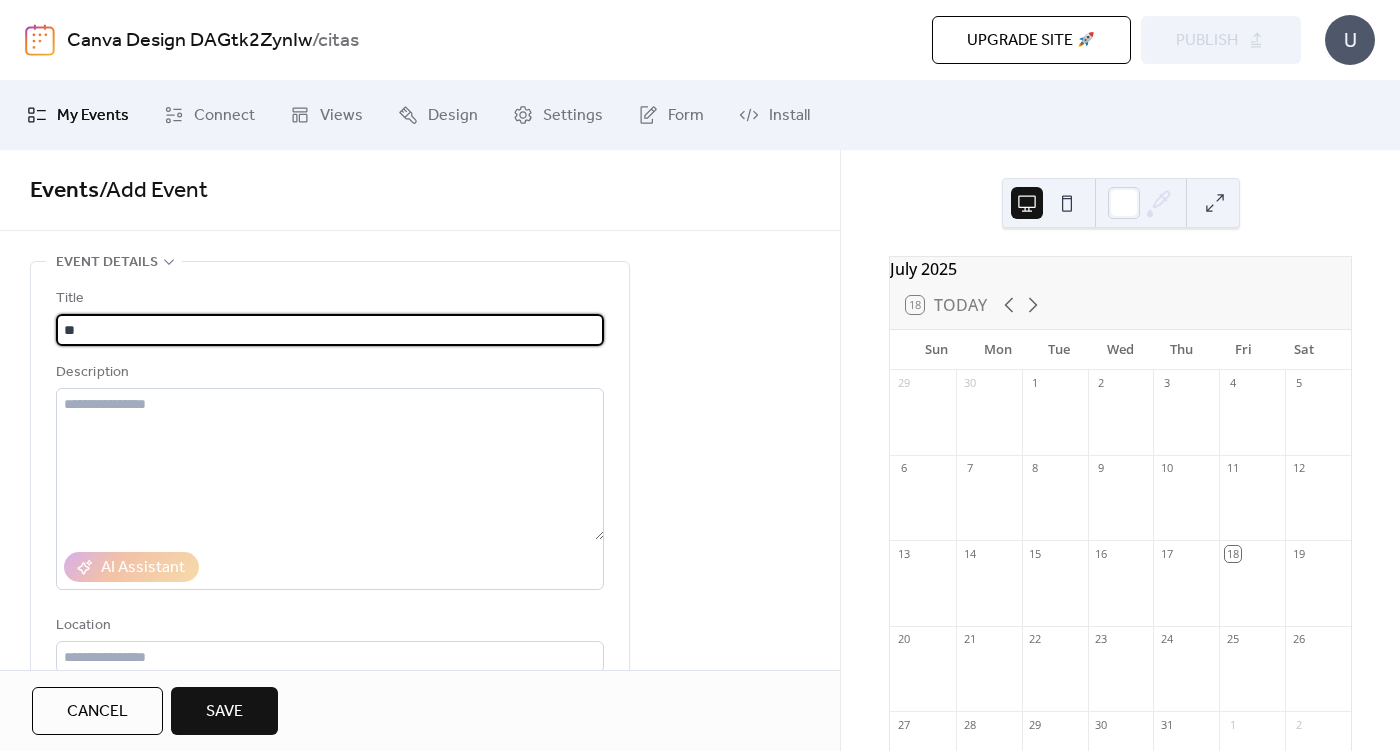 type on "*" 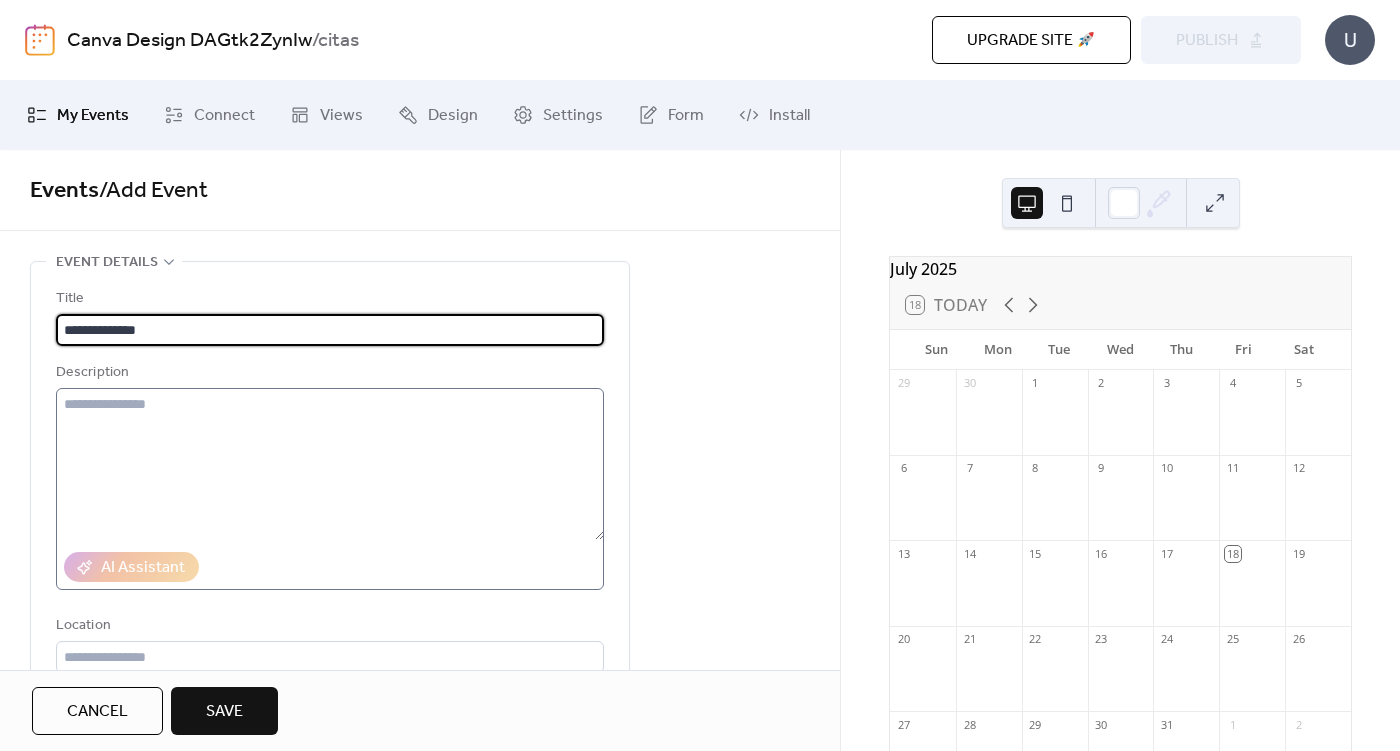 type on "**********" 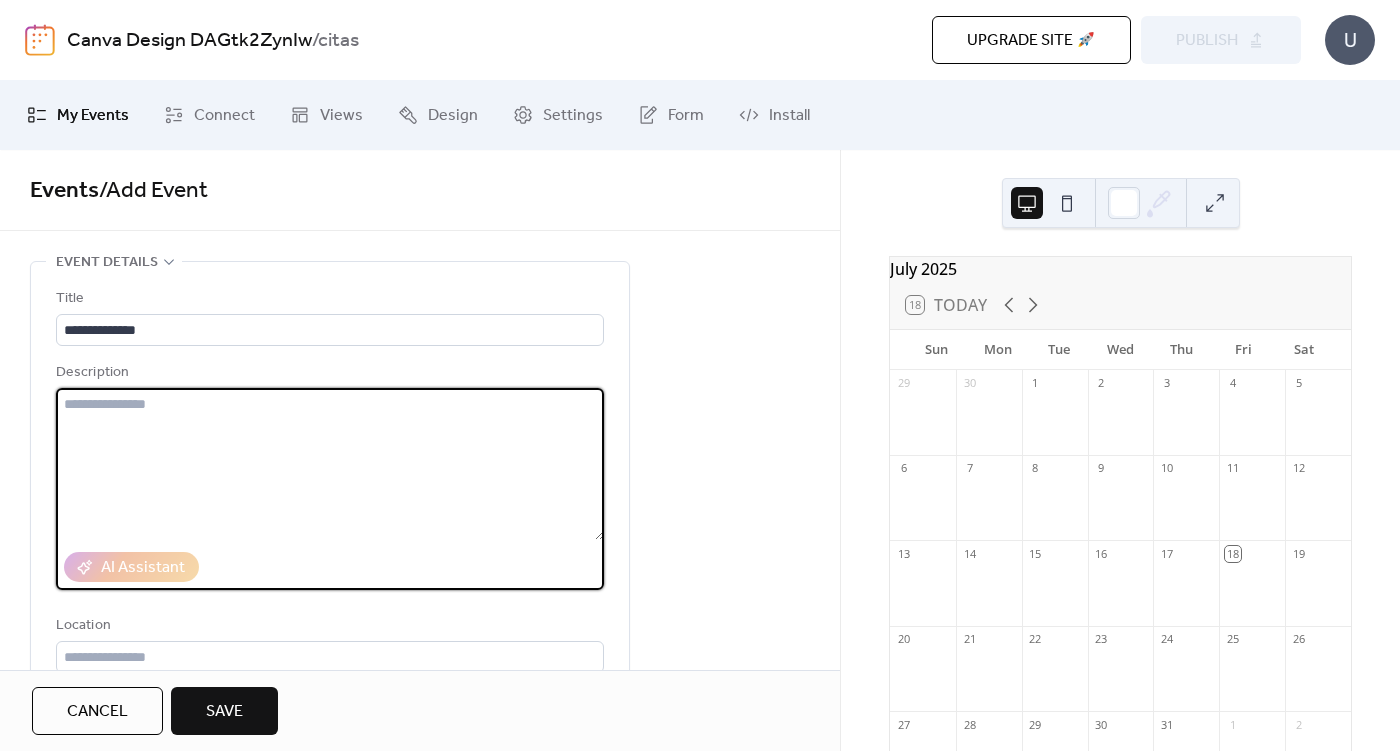 click at bounding box center (330, 464) 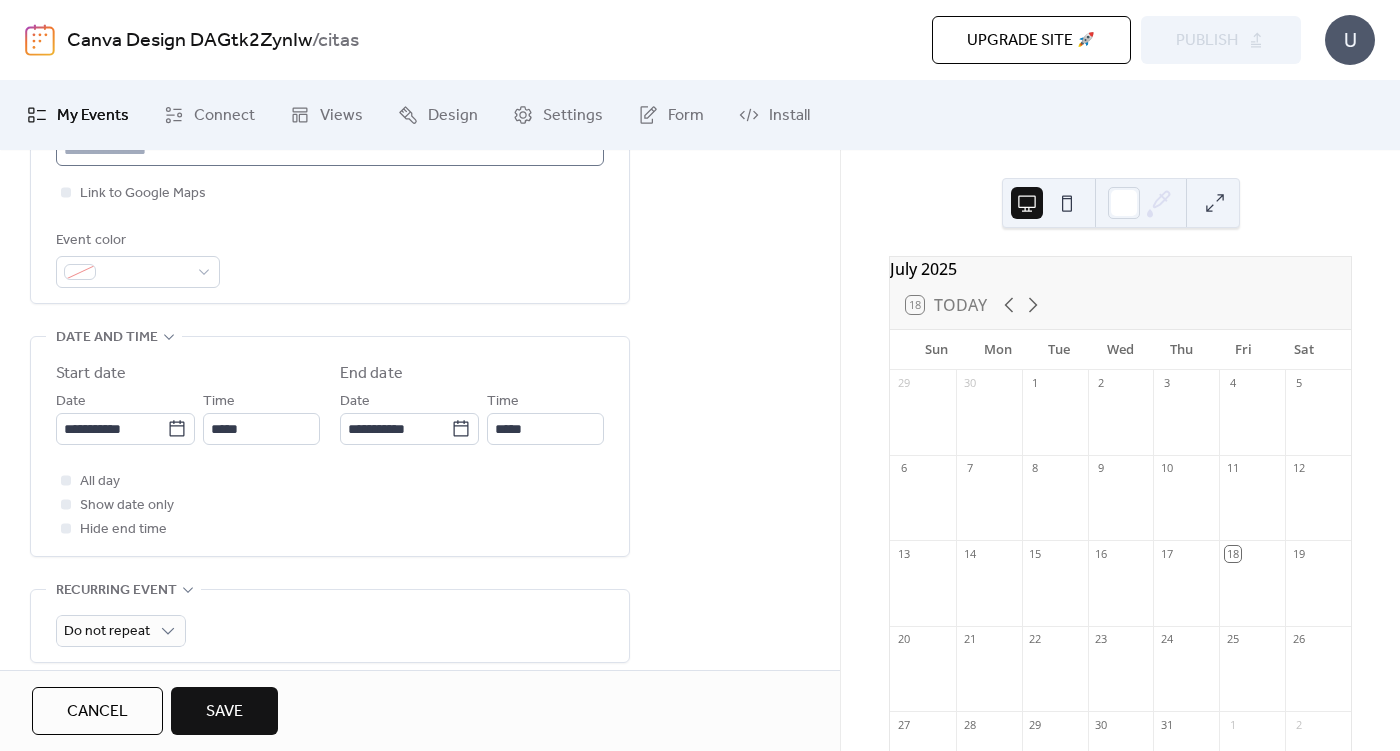 scroll, scrollTop: 520, scrollLeft: 0, axis: vertical 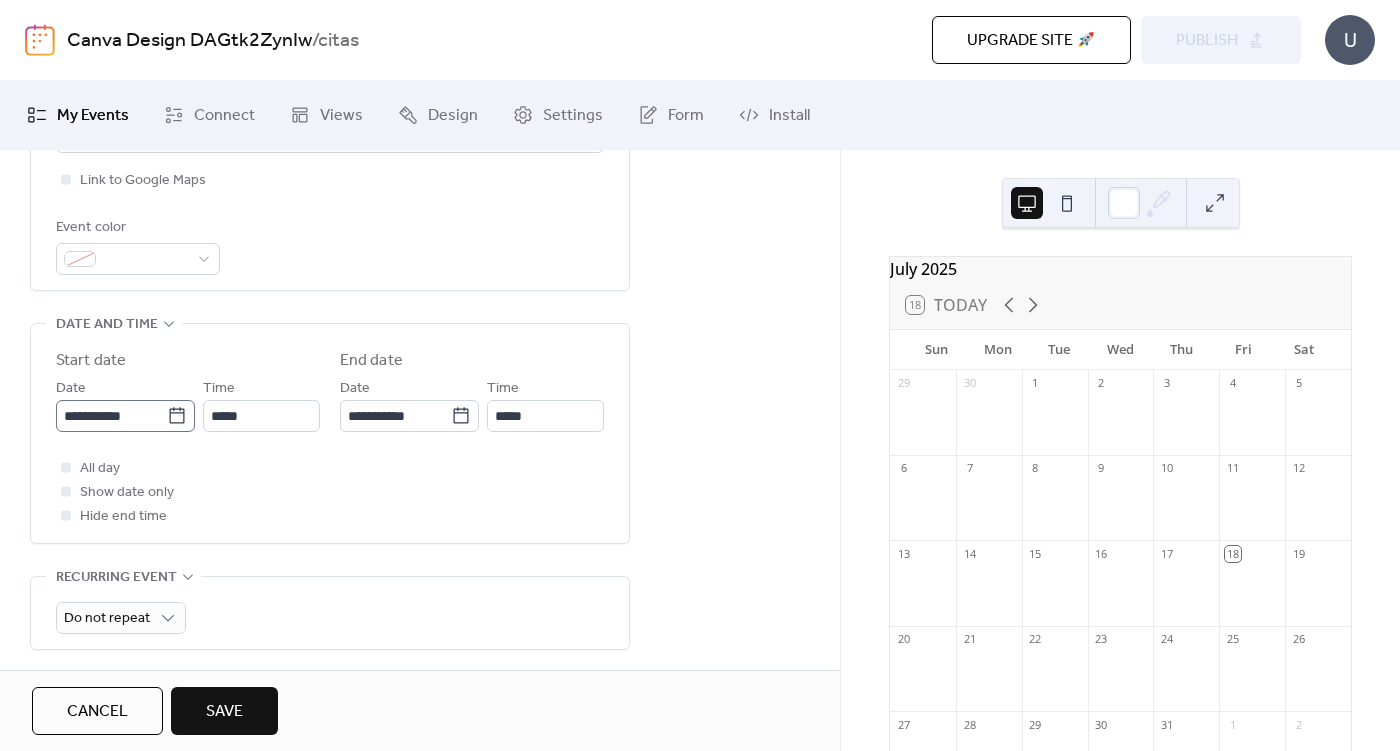 type on "**********" 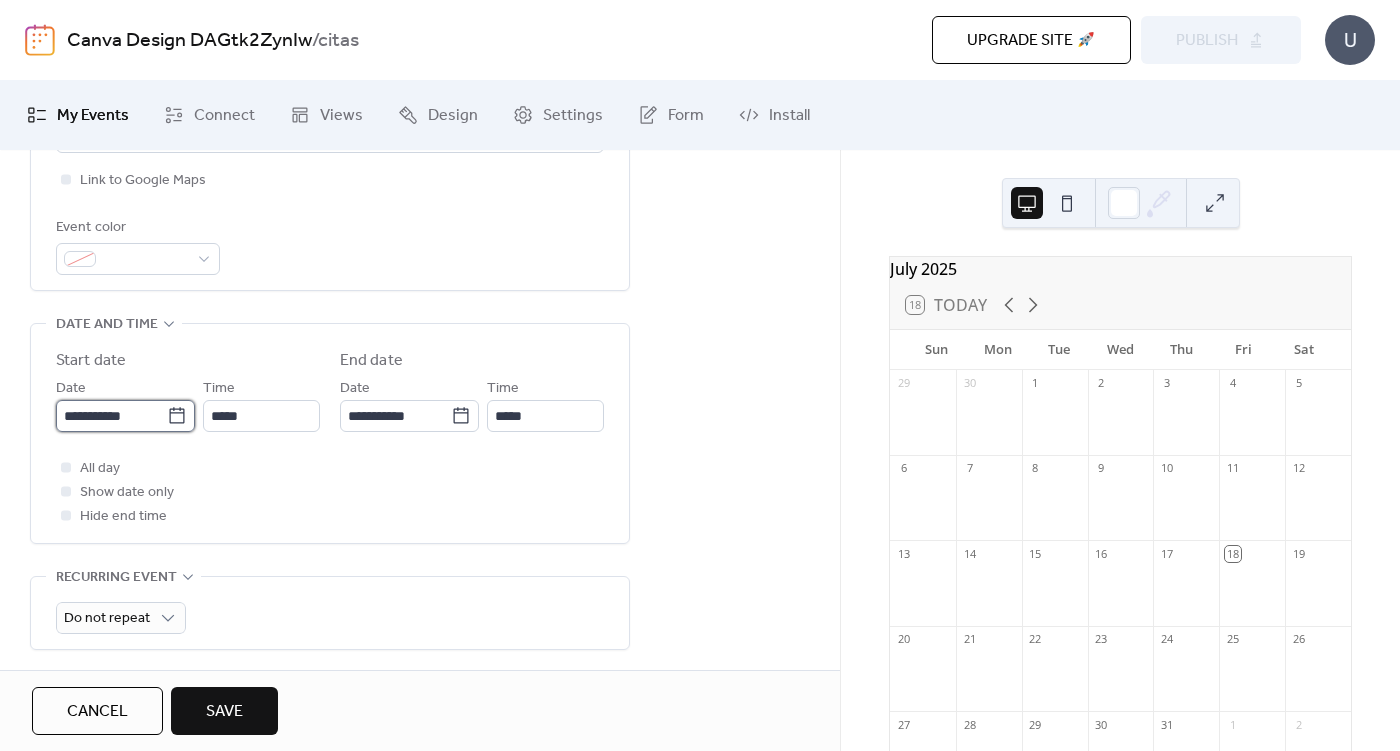 click on "**********" at bounding box center [111, 416] 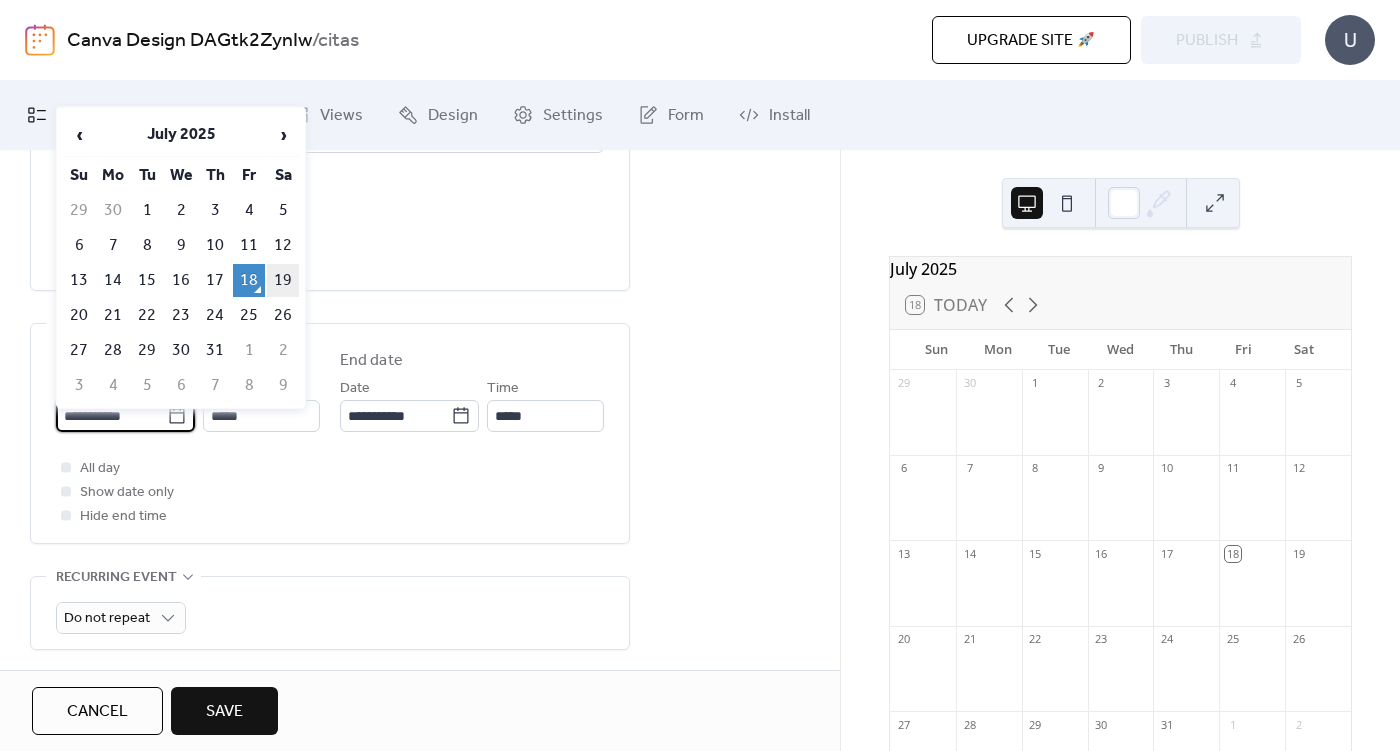 click on "19" at bounding box center [283, 280] 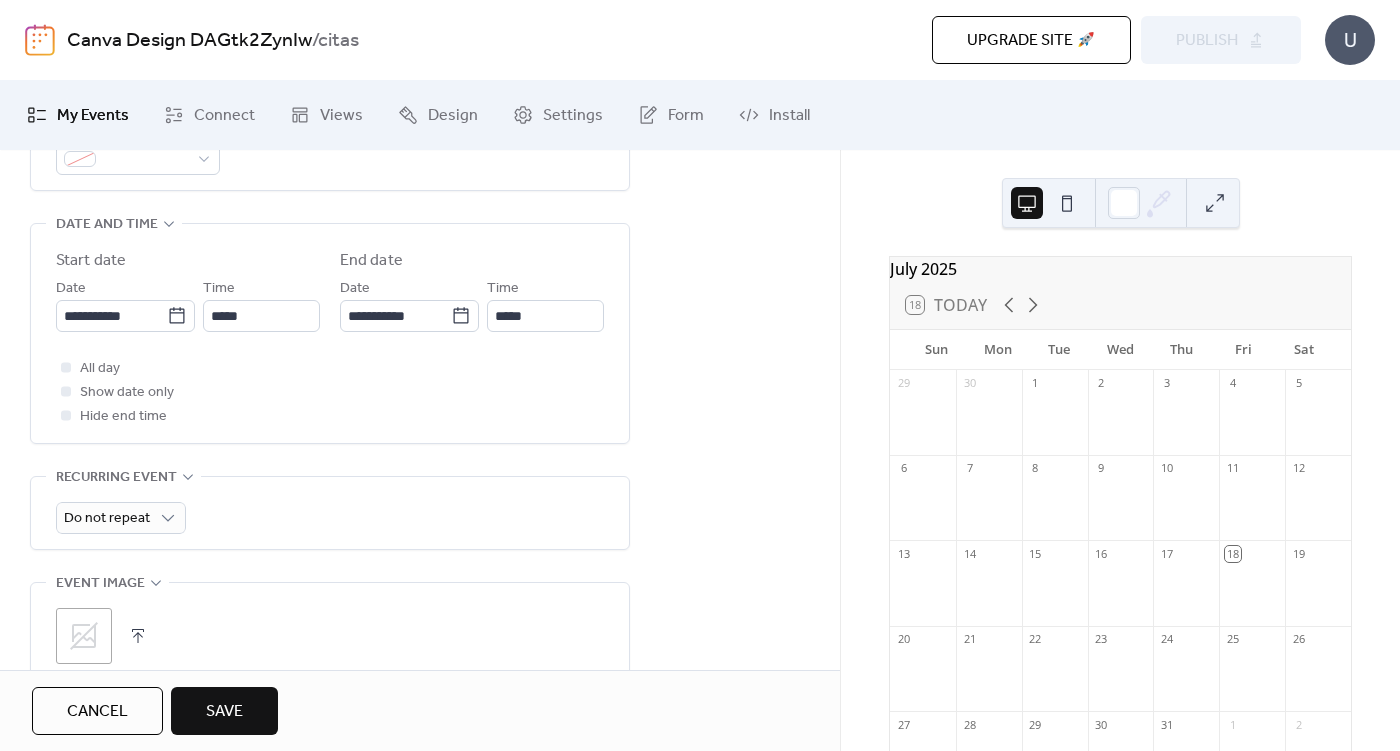 scroll, scrollTop: 622, scrollLeft: 0, axis: vertical 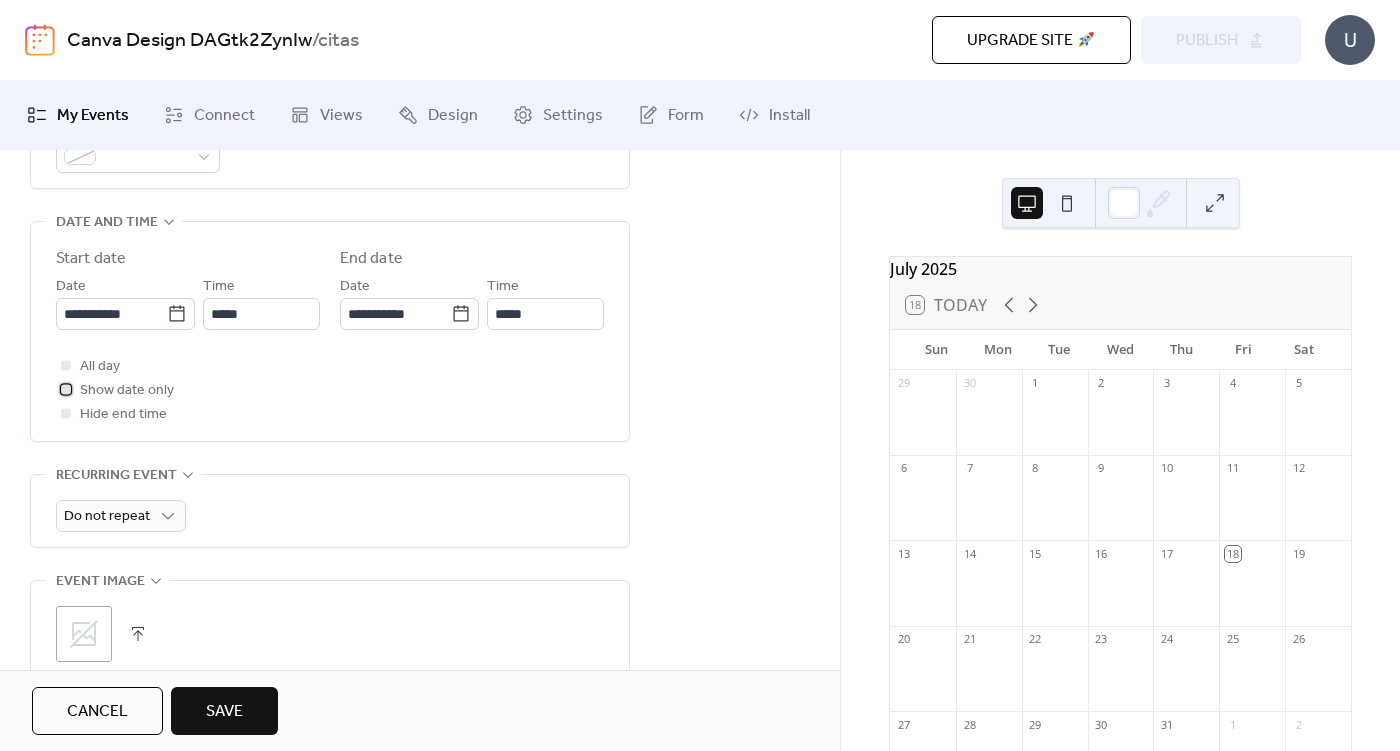 click at bounding box center [66, 389] 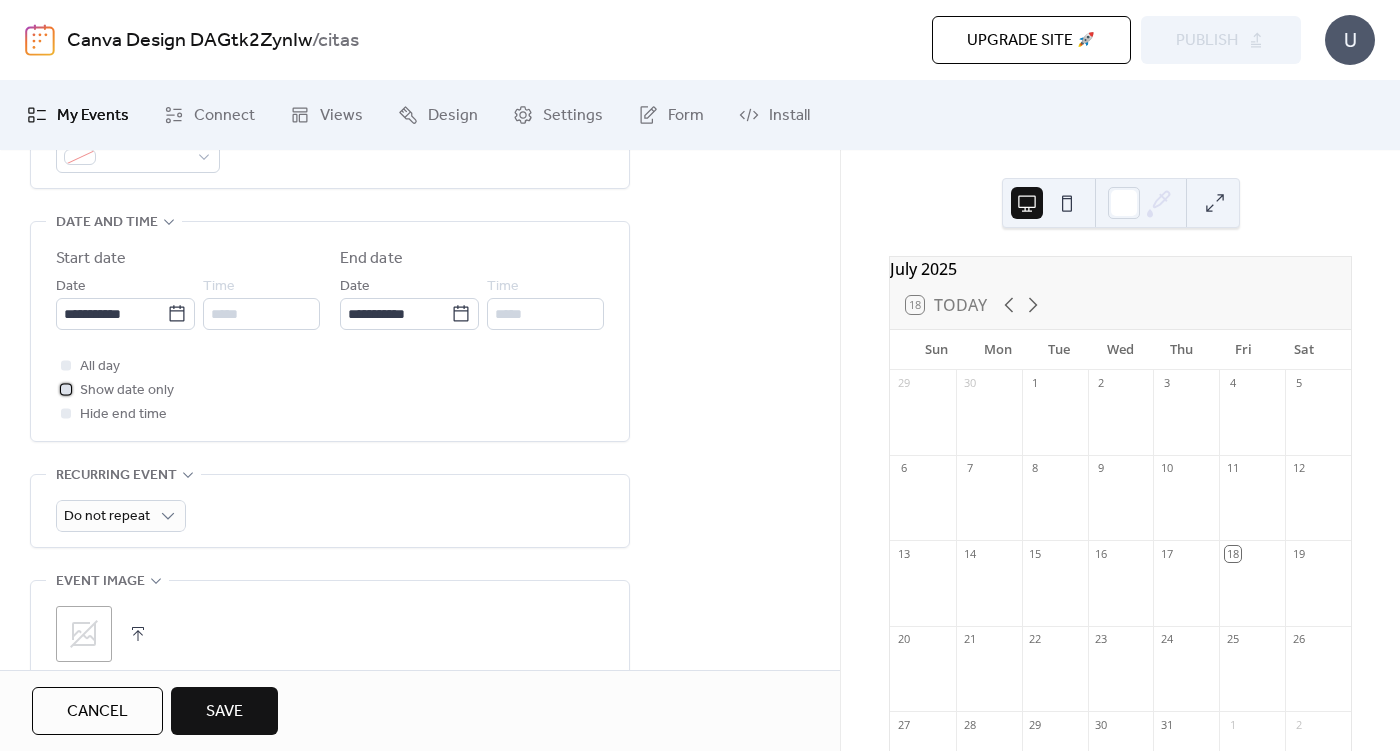 click at bounding box center [66, 389] 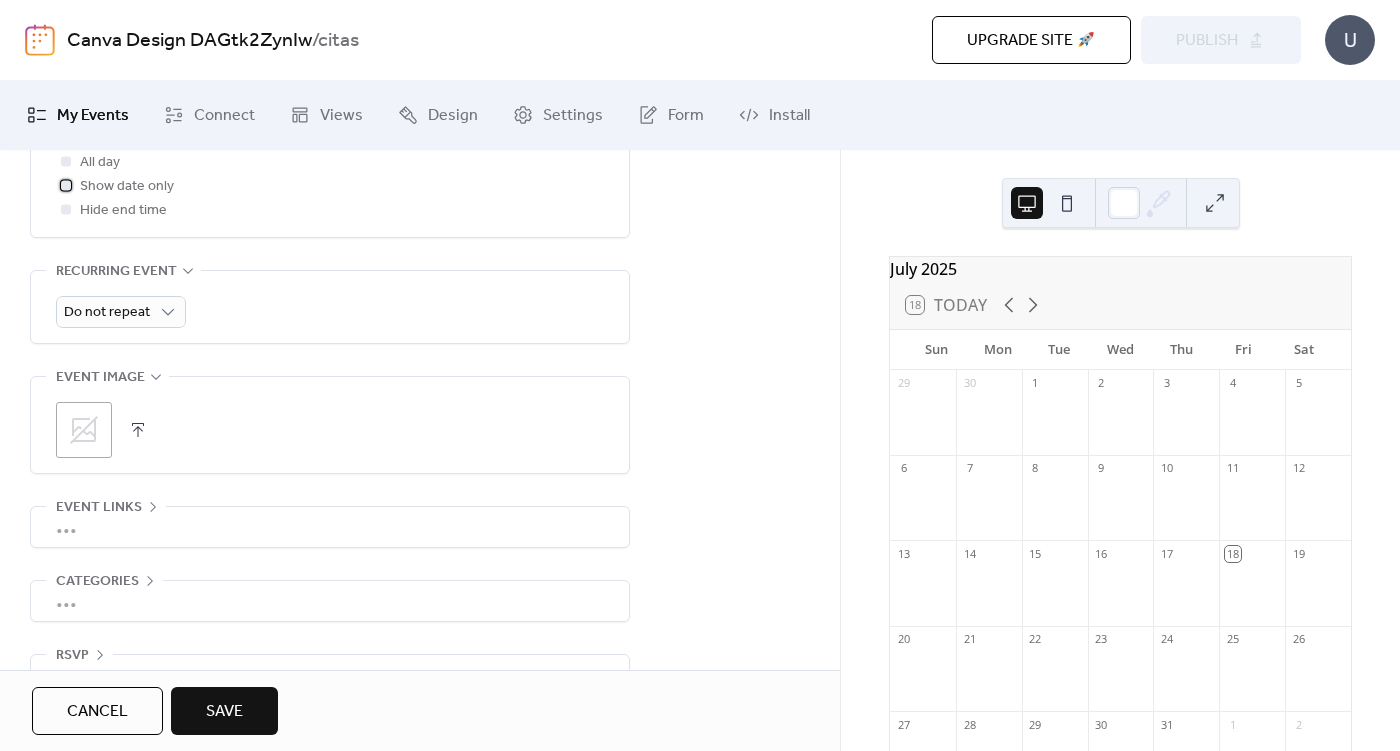 scroll, scrollTop: 867, scrollLeft: 0, axis: vertical 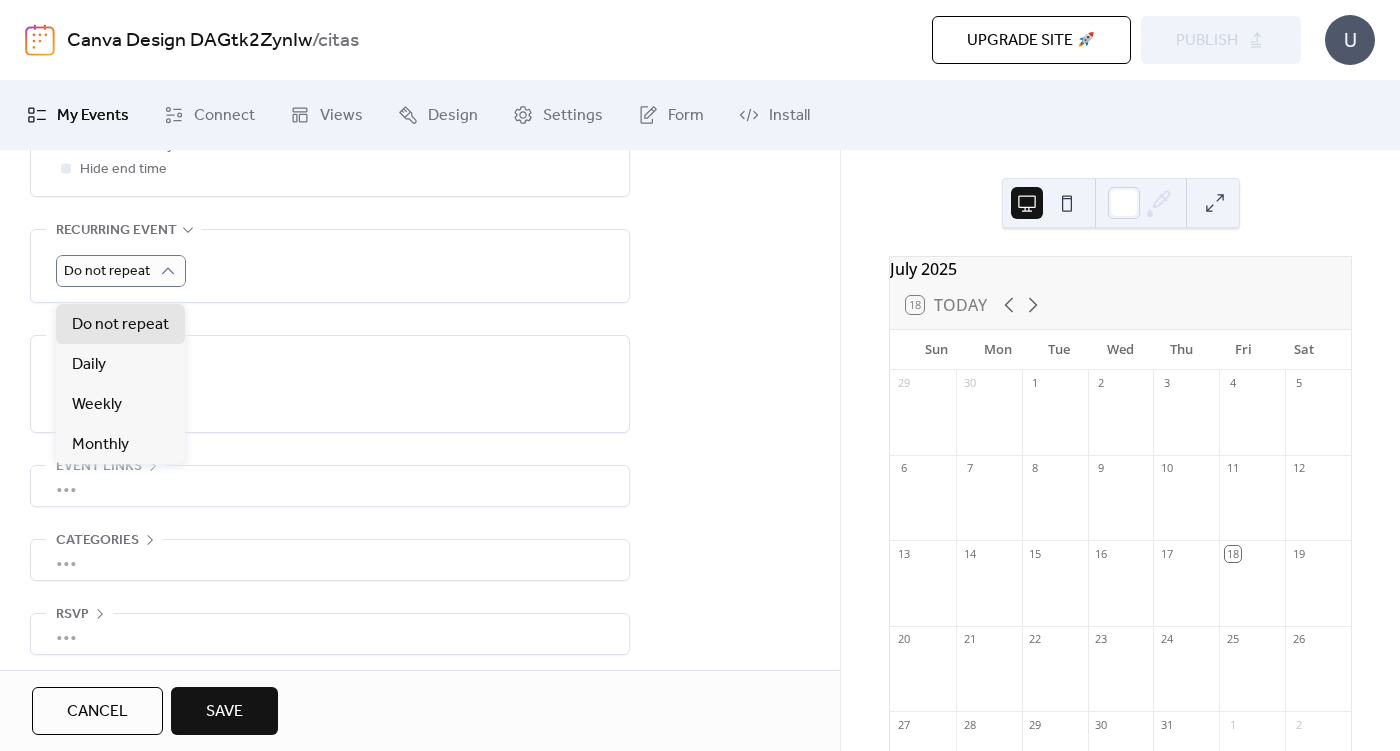 click on ";" at bounding box center [330, 384] 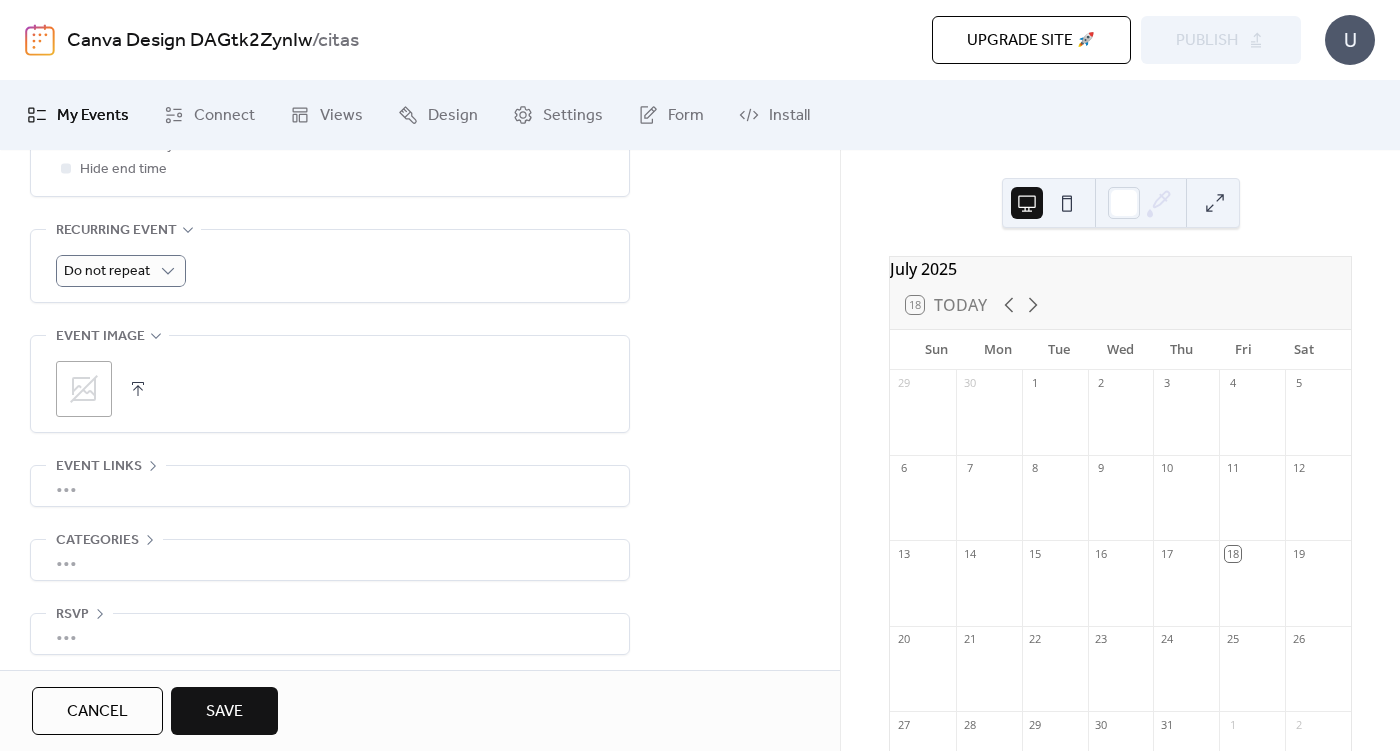 scroll, scrollTop: 889, scrollLeft: 0, axis: vertical 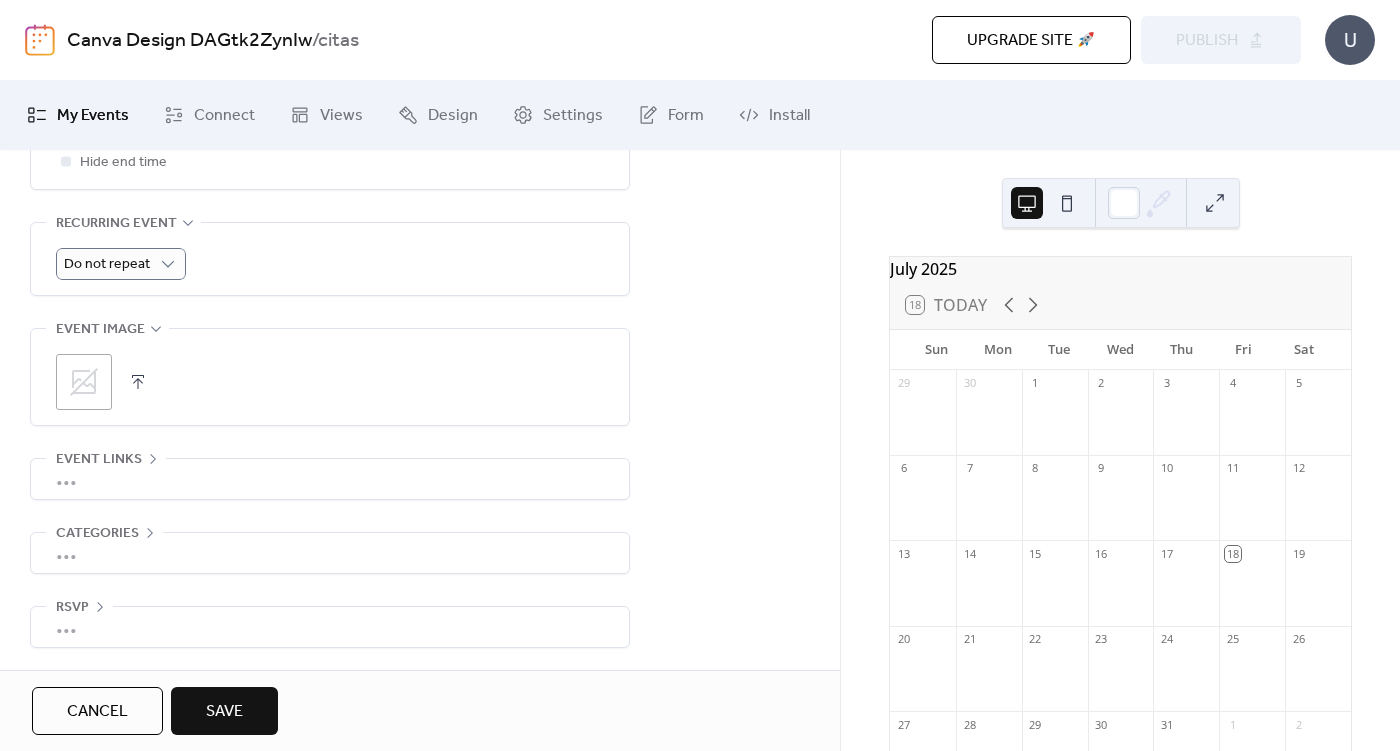 click on "•••" at bounding box center [330, 627] 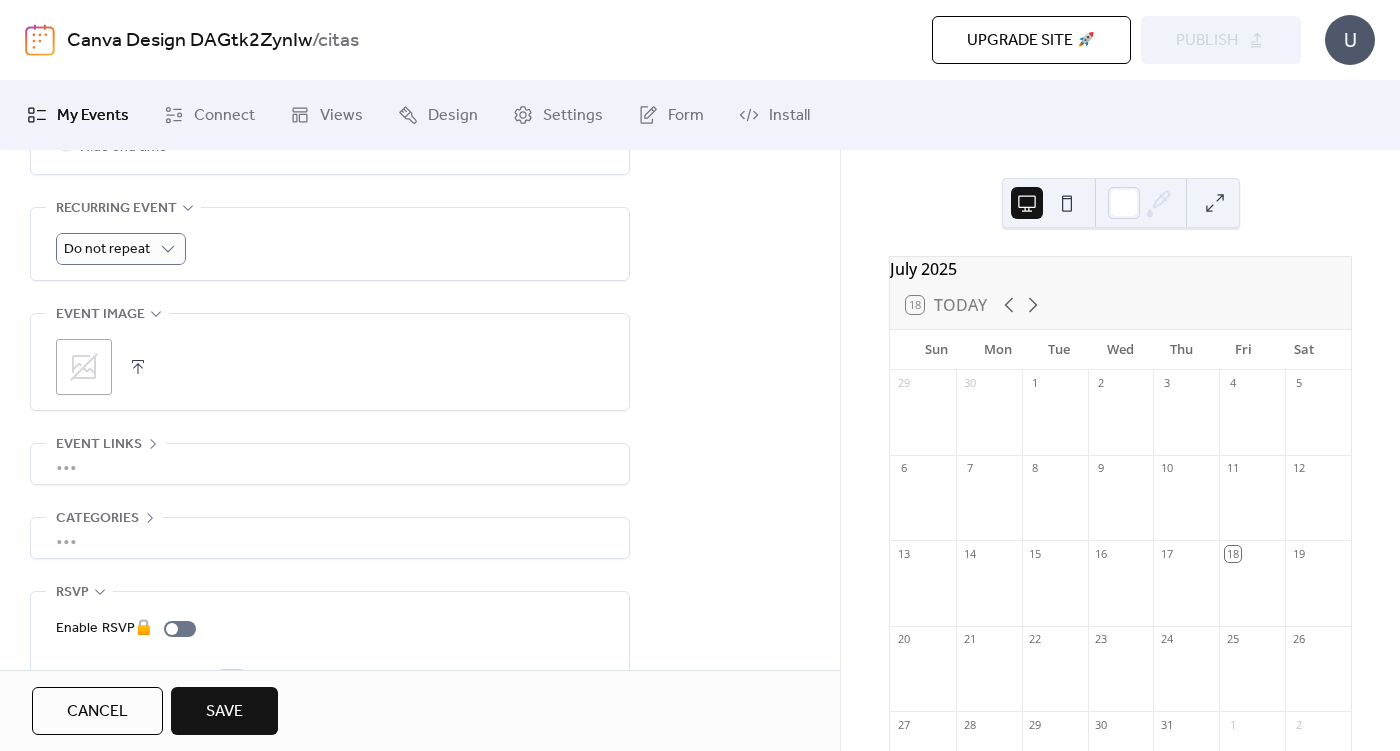 scroll, scrollTop: 886, scrollLeft: 0, axis: vertical 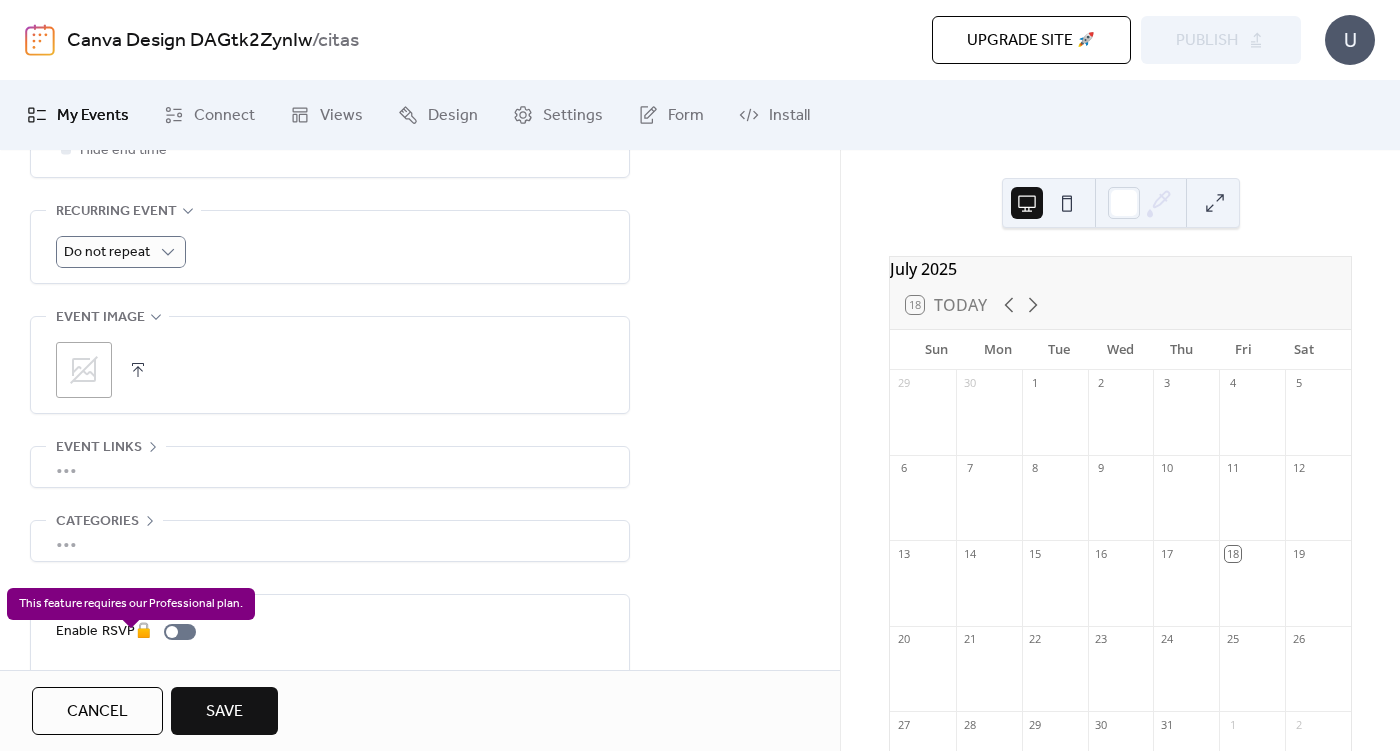 click on "Enable RSVP  🔒" at bounding box center (130, 632) 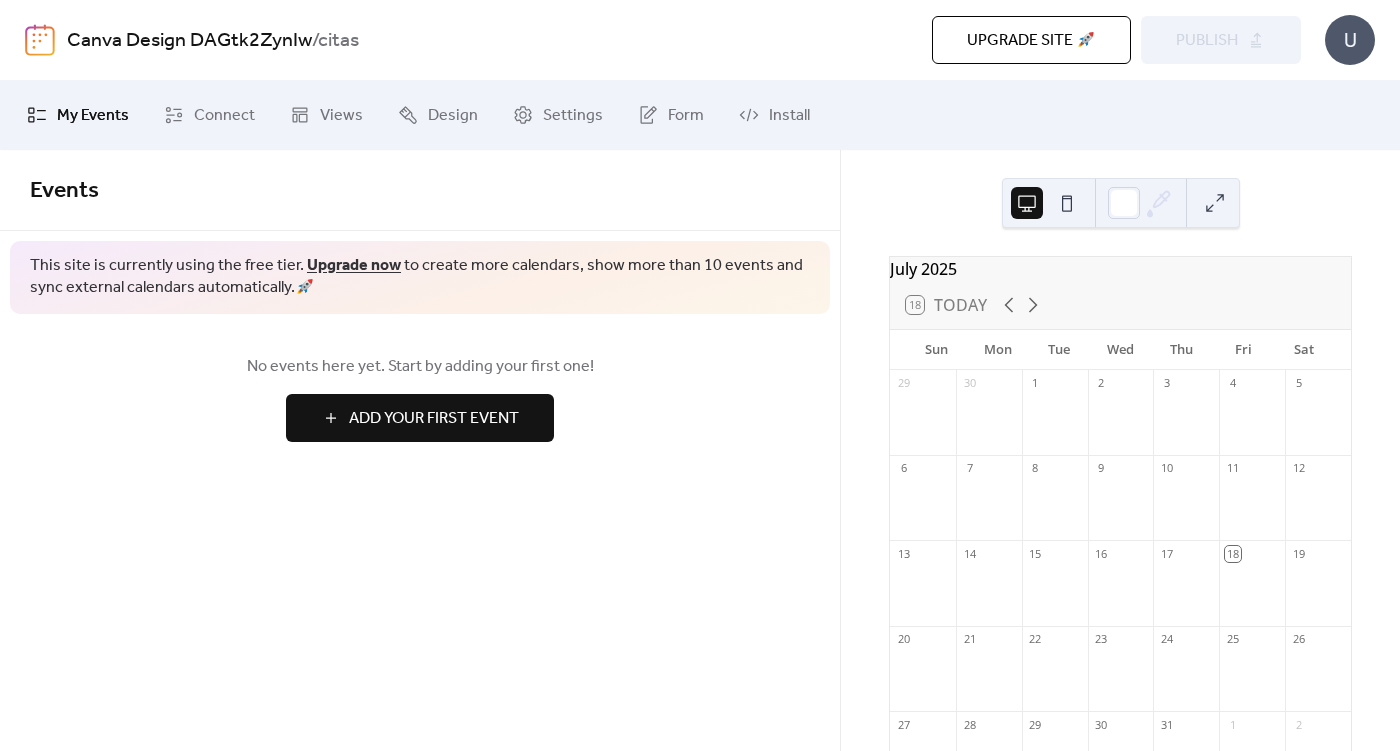 click on "Add Your First Event" at bounding box center [434, 419] 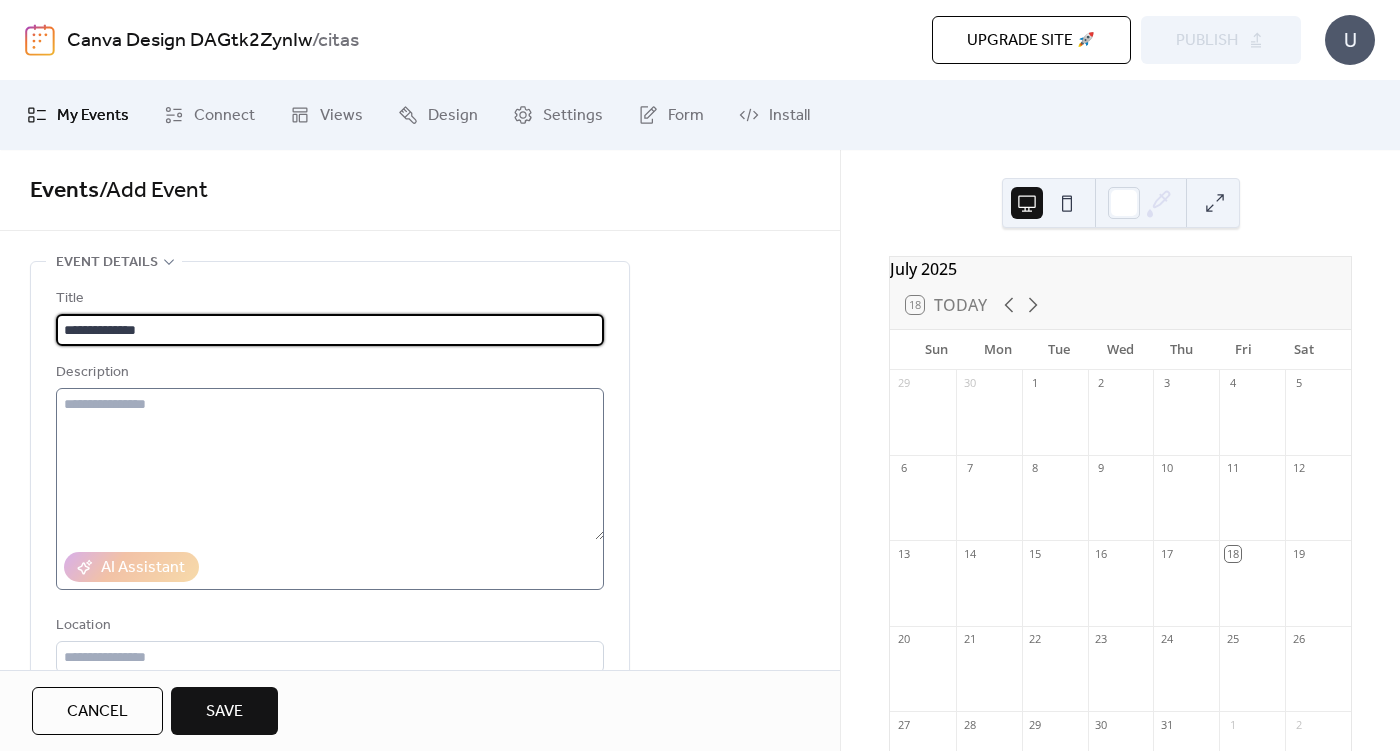type on "**********" 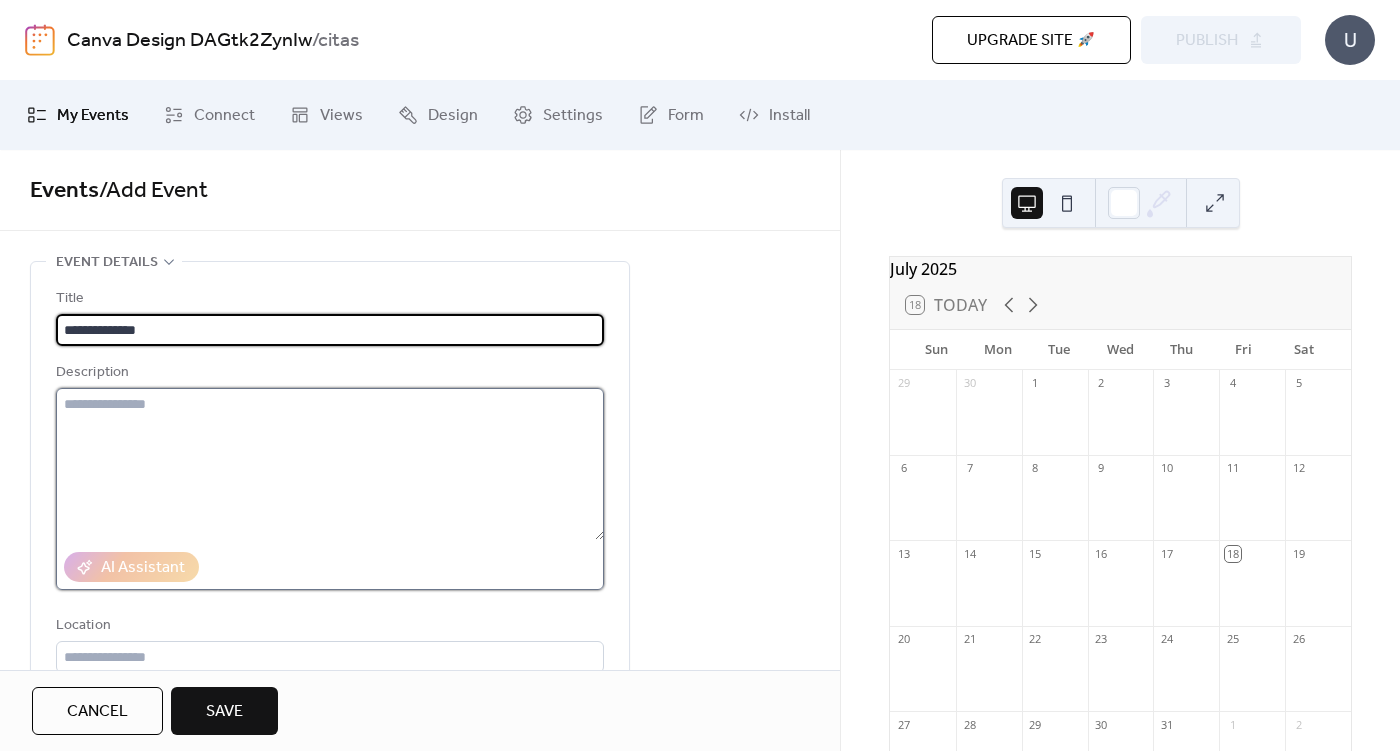 click at bounding box center (330, 464) 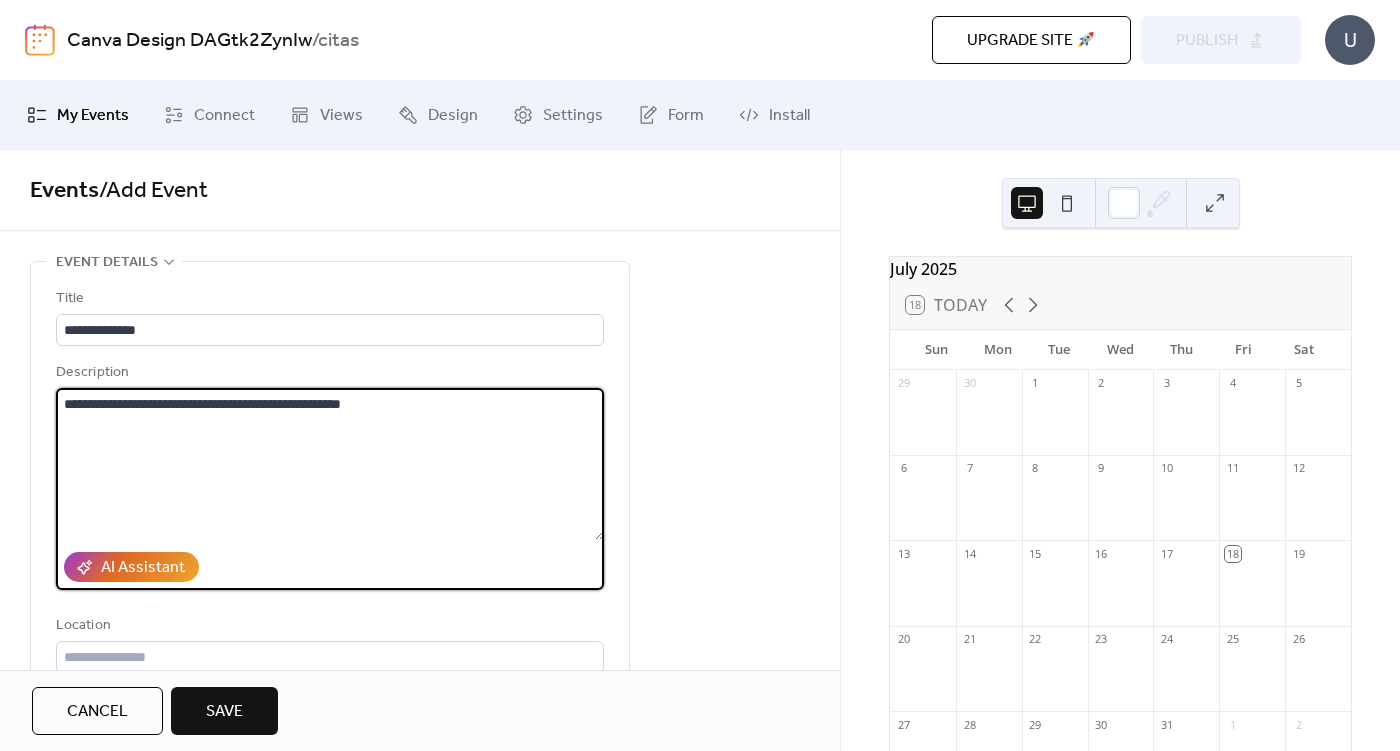 click on "**********" at bounding box center (330, 464) 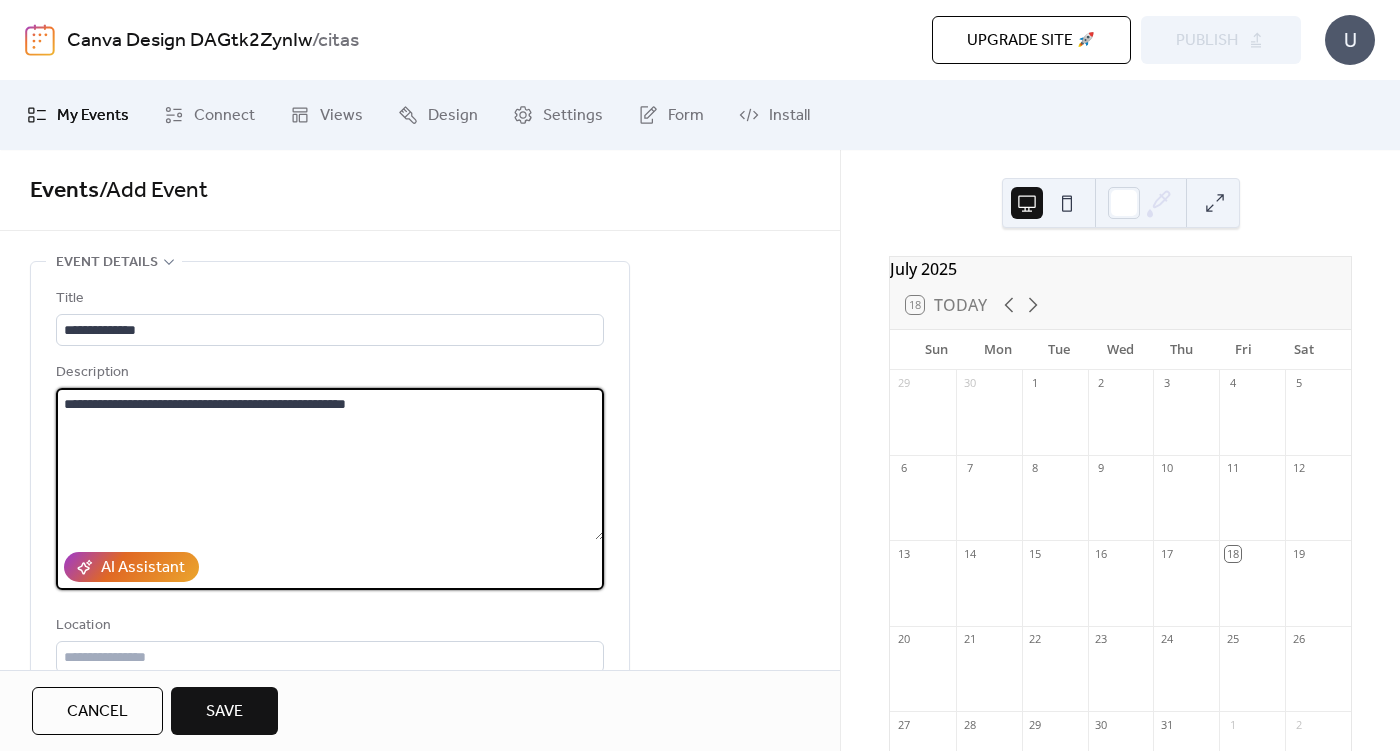 click on "**********" at bounding box center [330, 464] 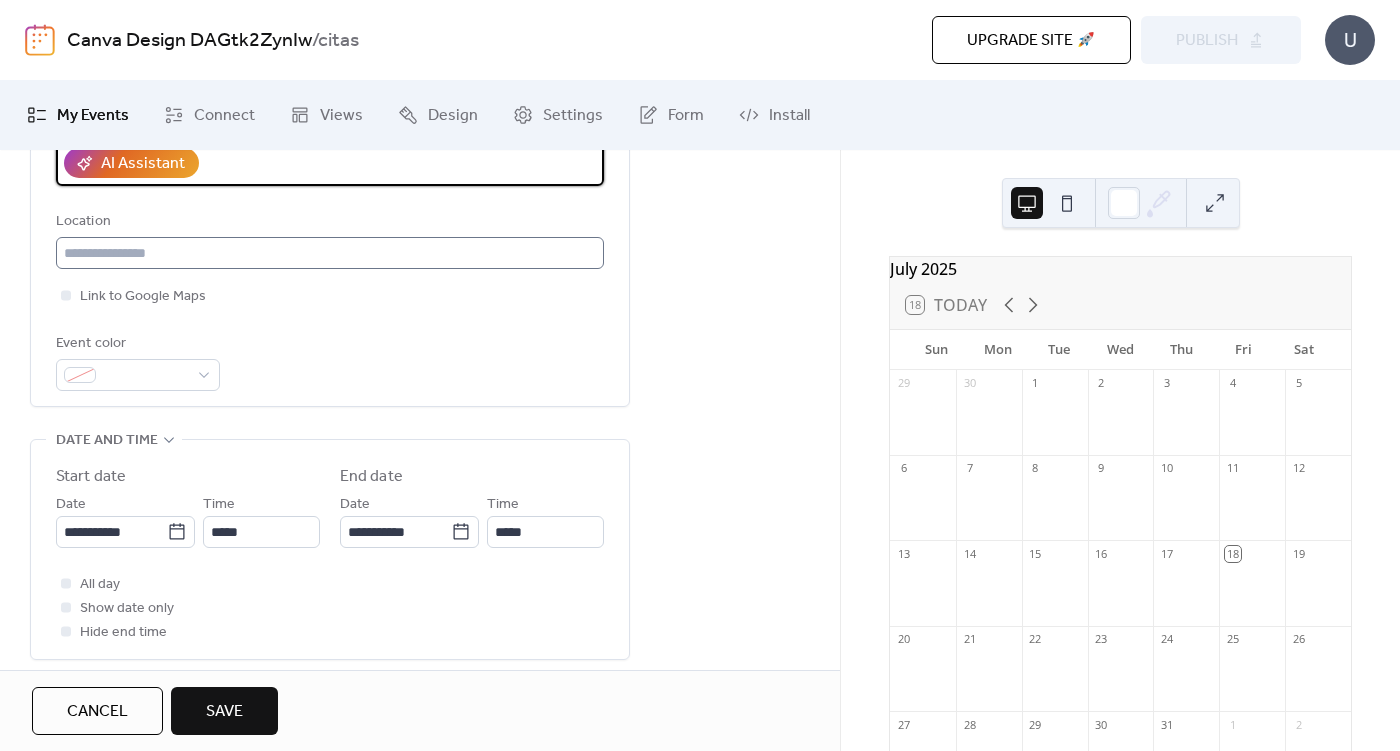scroll, scrollTop: 435, scrollLeft: 0, axis: vertical 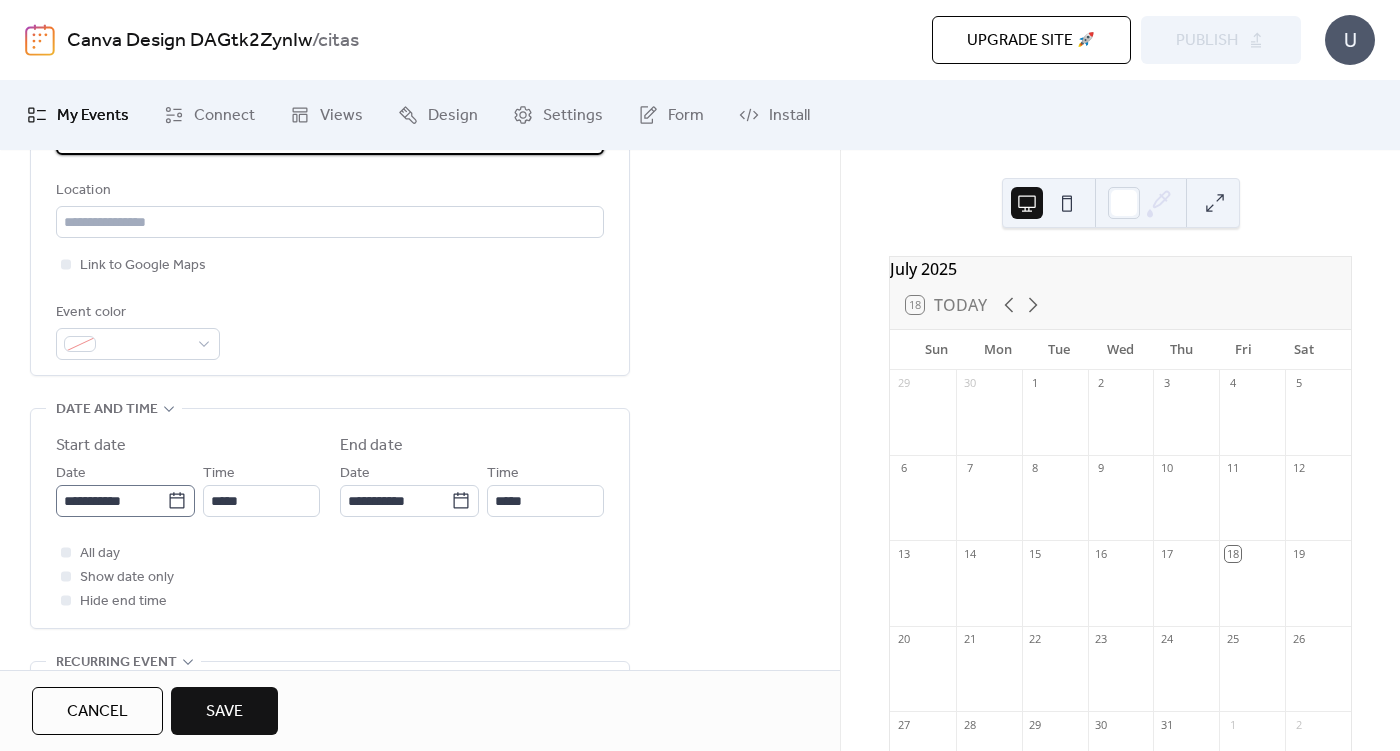 type on "**********" 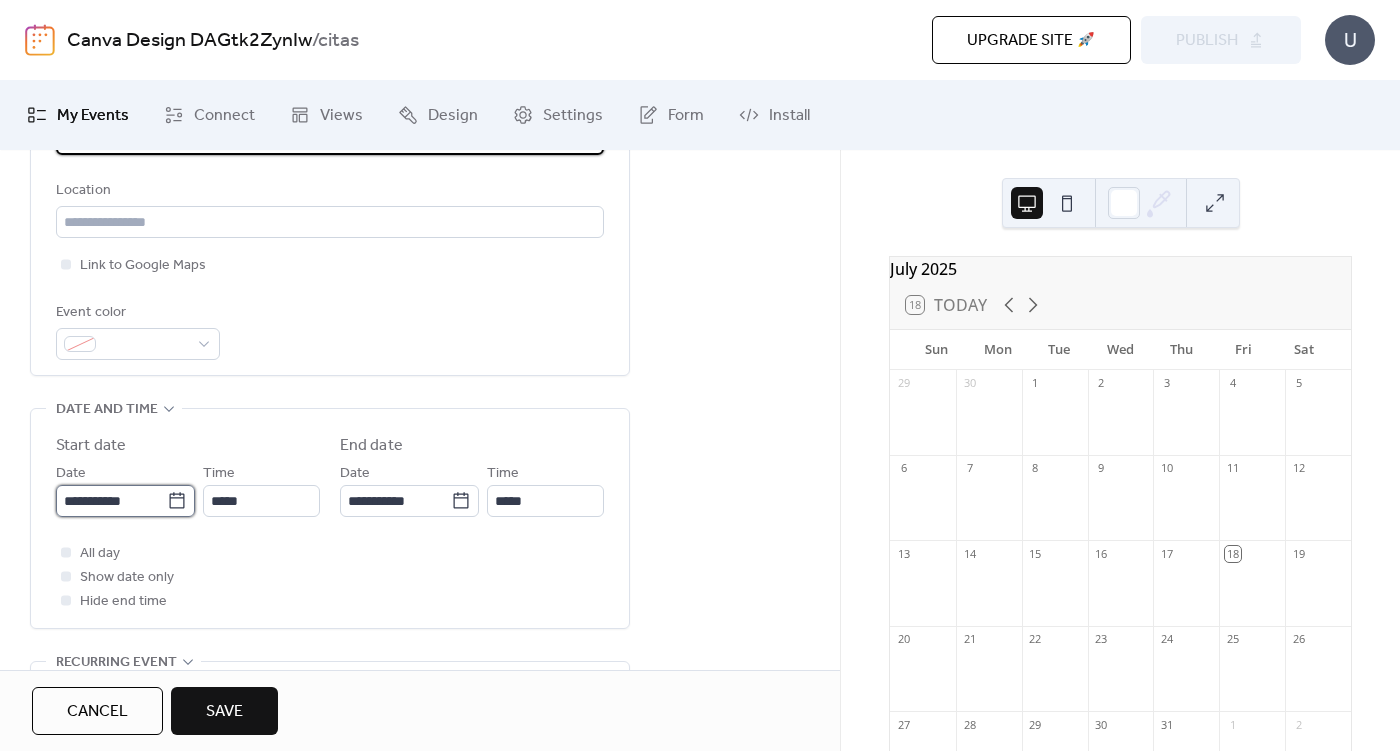click on "**********" at bounding box center (111, 501) 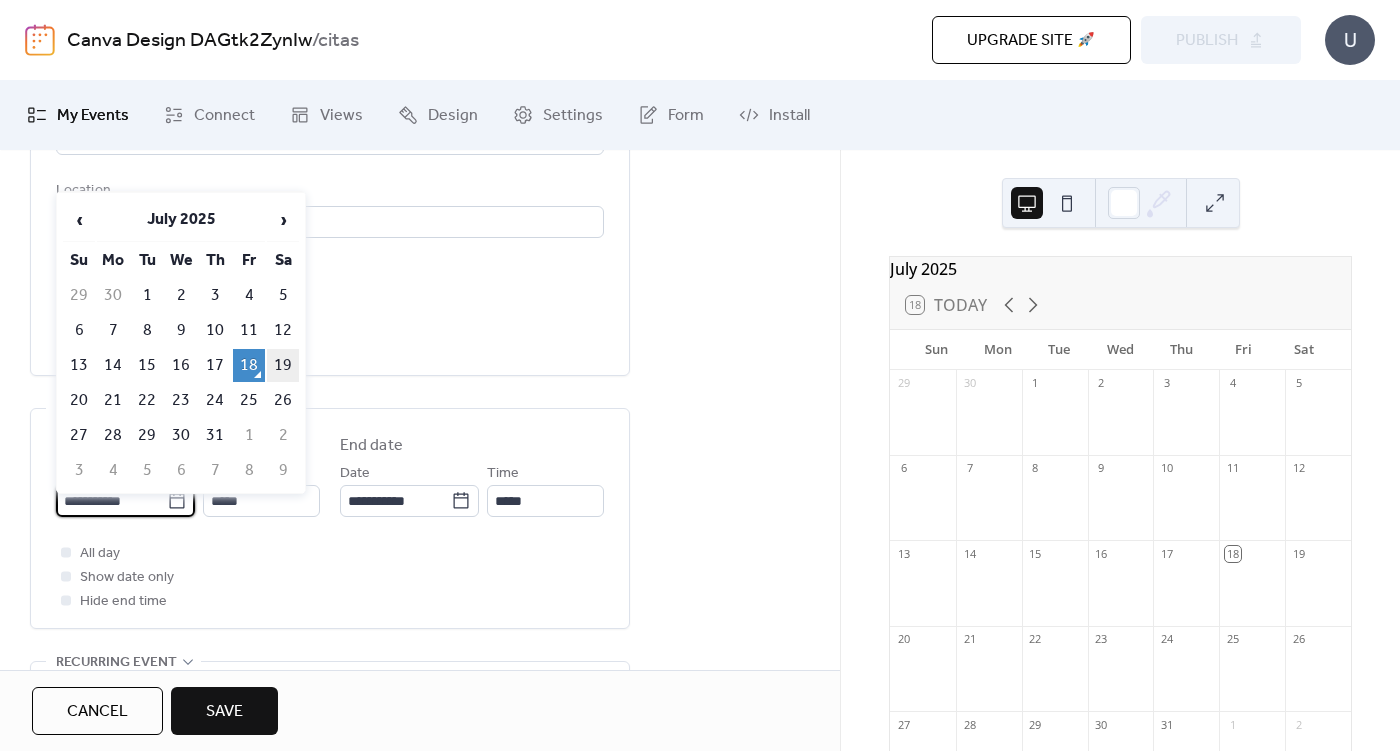 click on "19" at bounding box center (283, 365) 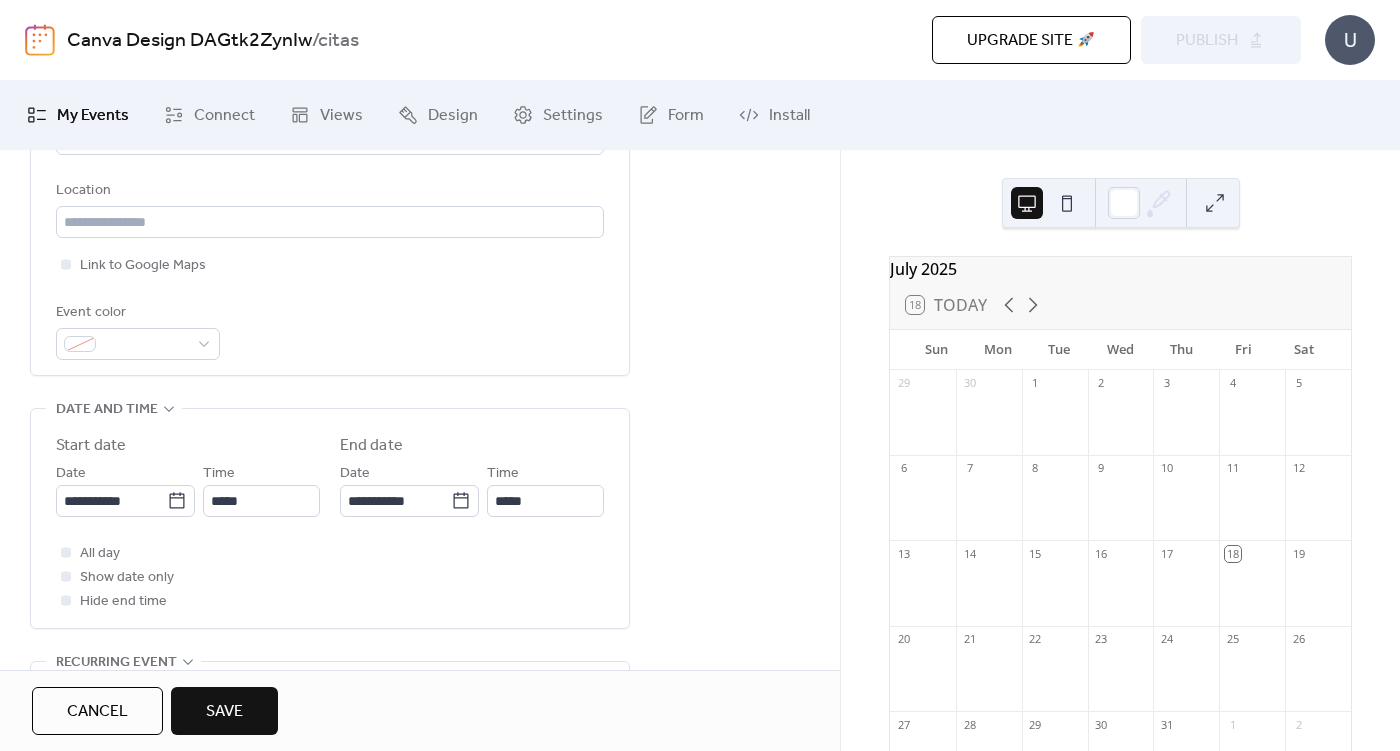 click on "All day Show date only Hide end time" at bounding box center [330, 577] 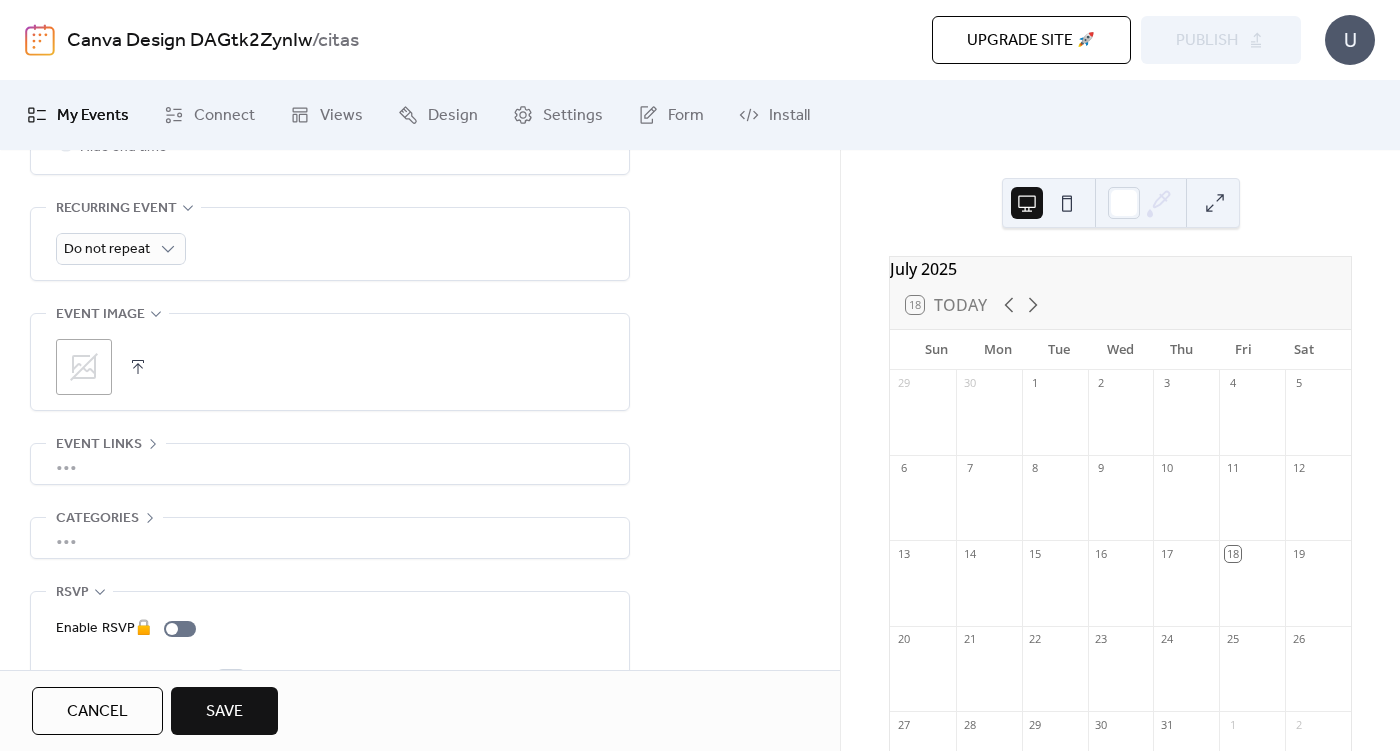 scroll, scrollTop: 961, scrollLeft: 0, axis: vertical 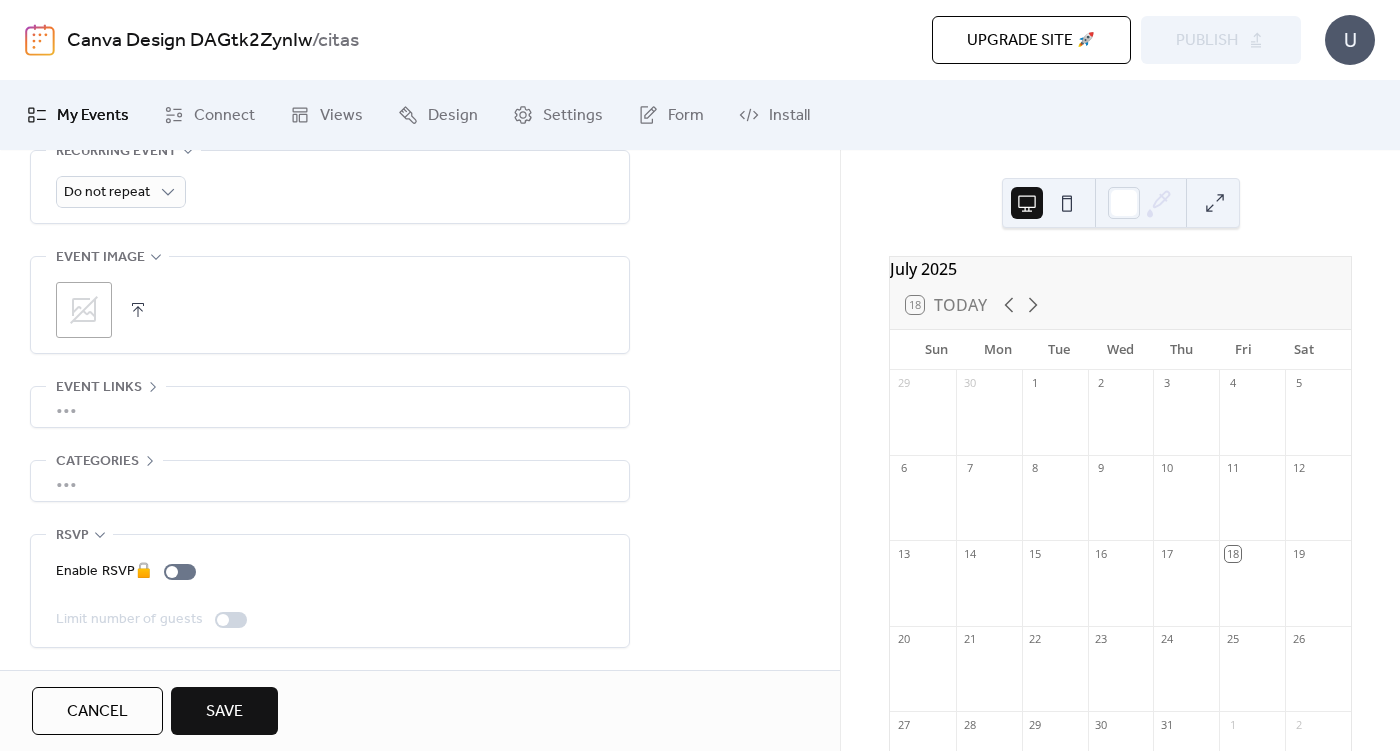 click on "Save" at bounding box center (224, 712) 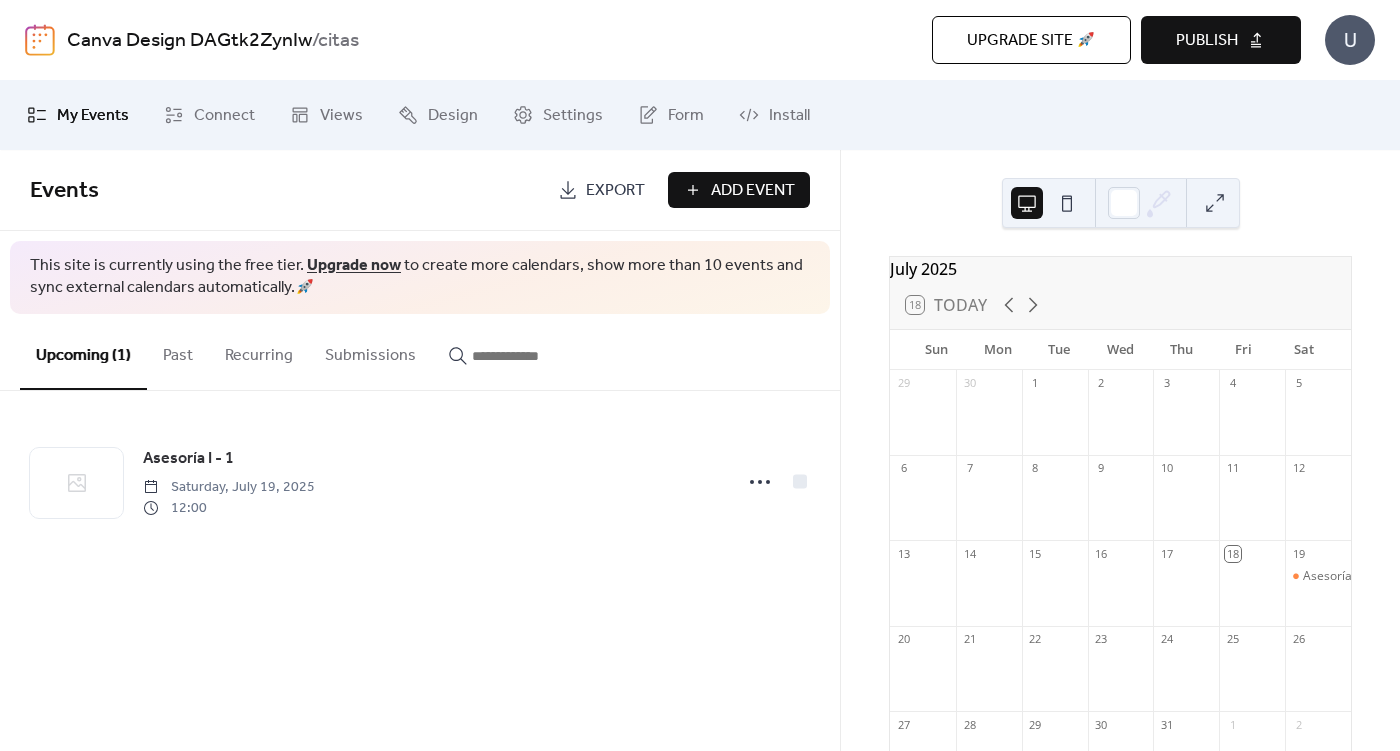 click on "Add Event" at bounding box center (753, 191) 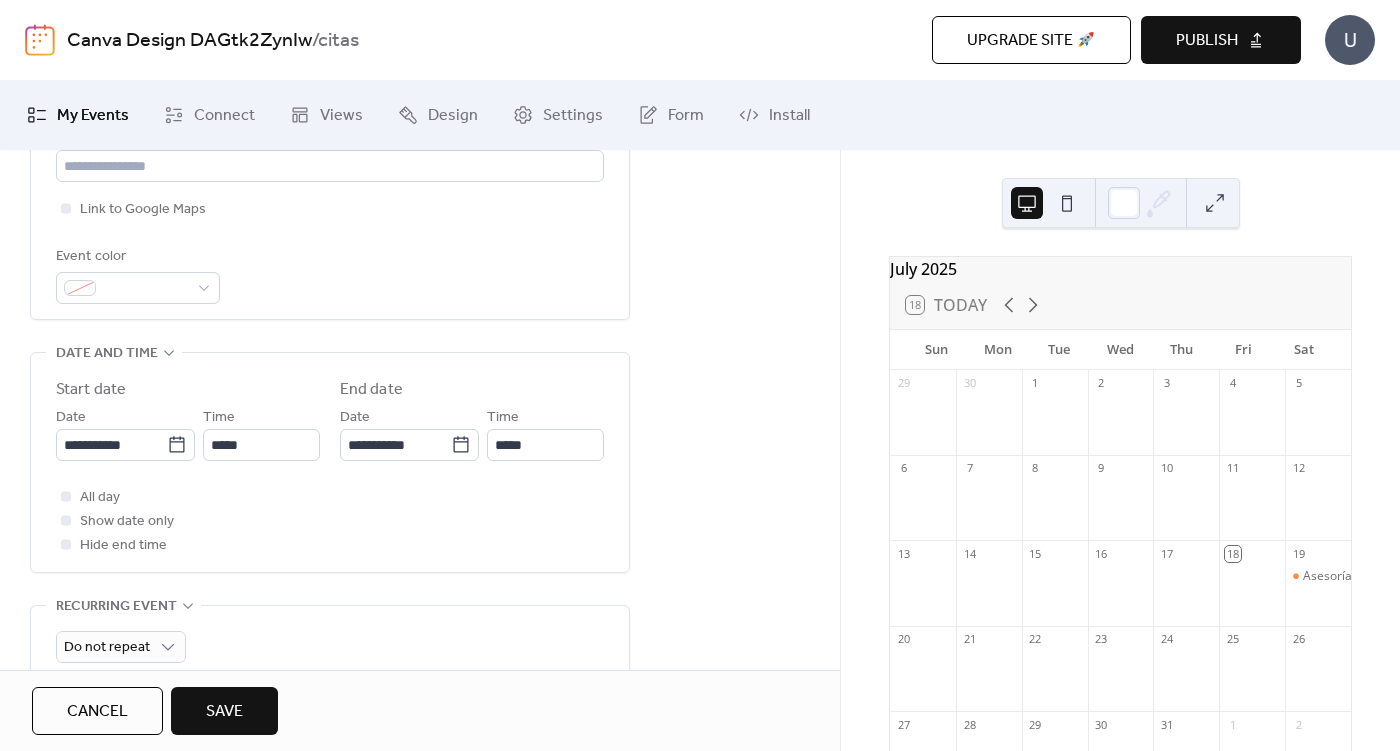 scroll, scrollTop: 496, scrollLeft: 0, axis: vertical 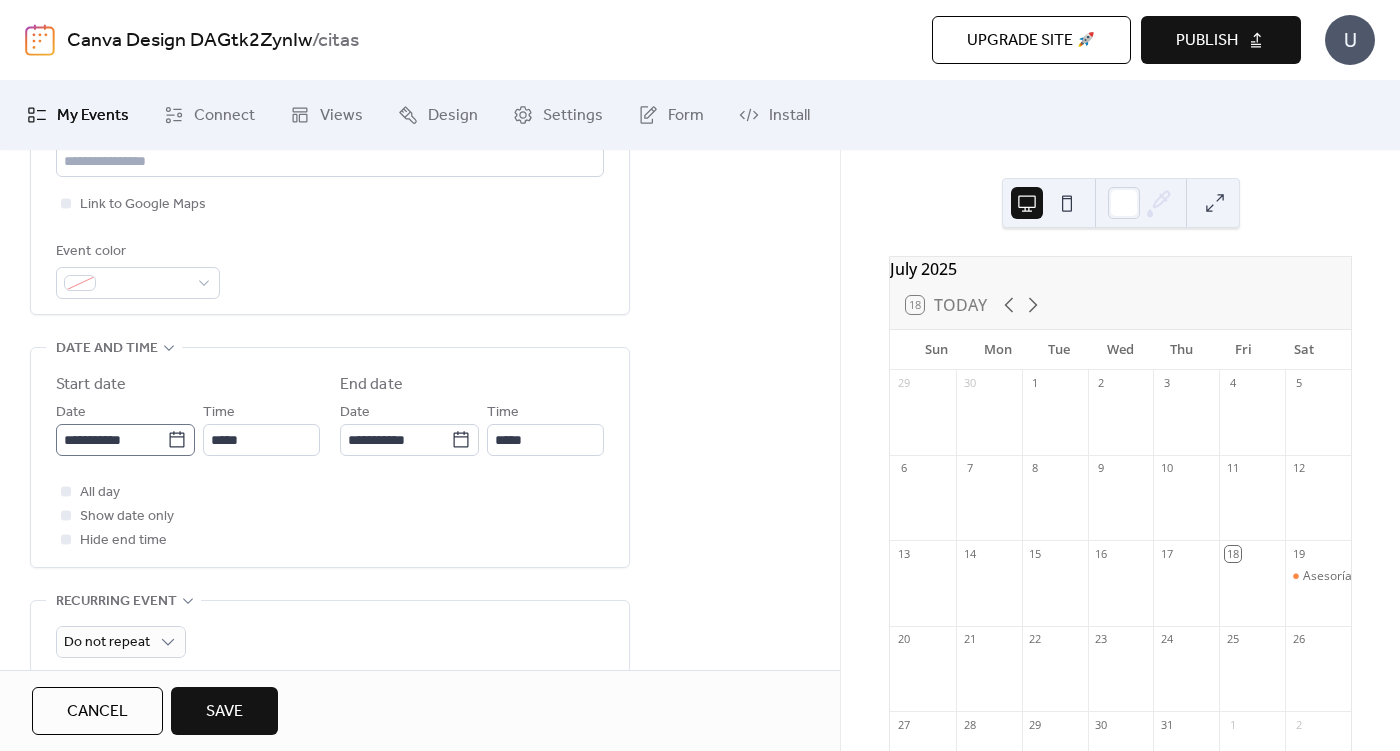 type on "**********" 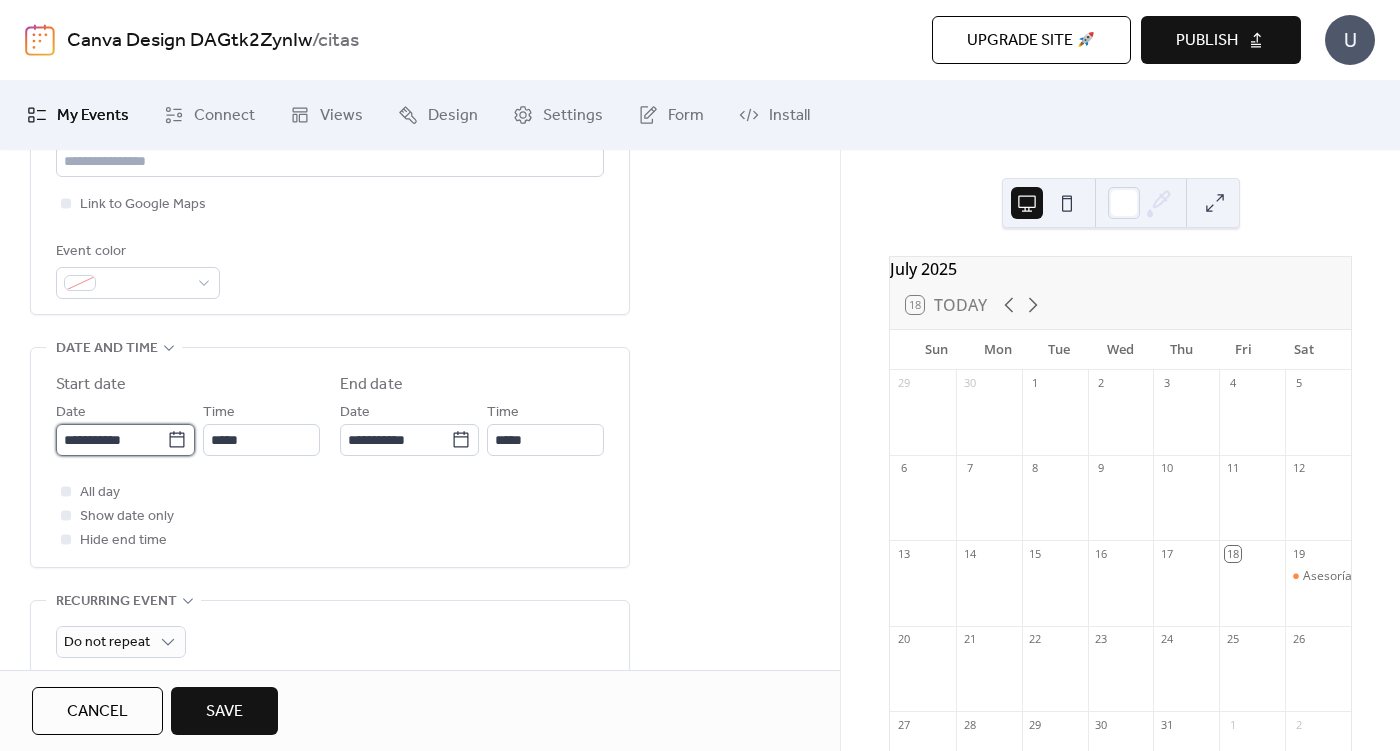 click on "**********" at bounding box center [111, 440] 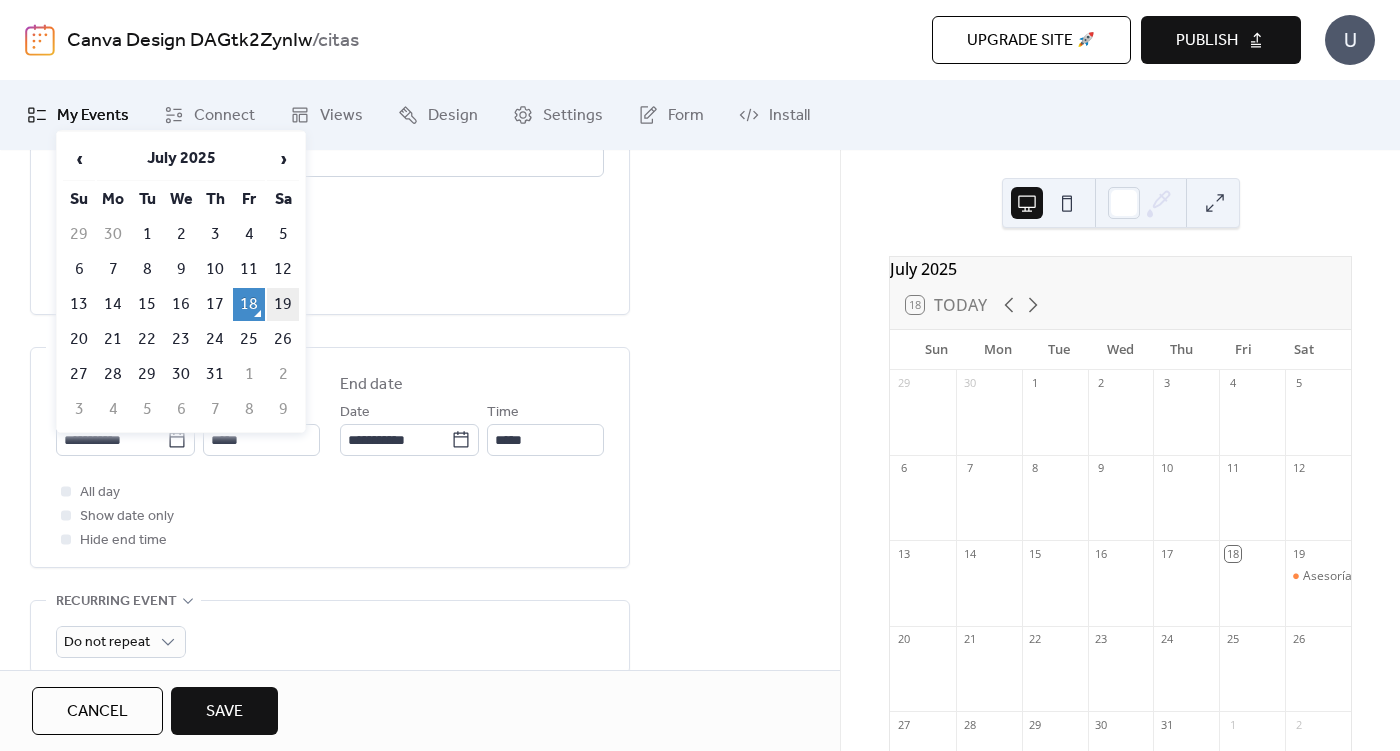 click on "19" at bounding box center [283, 304] 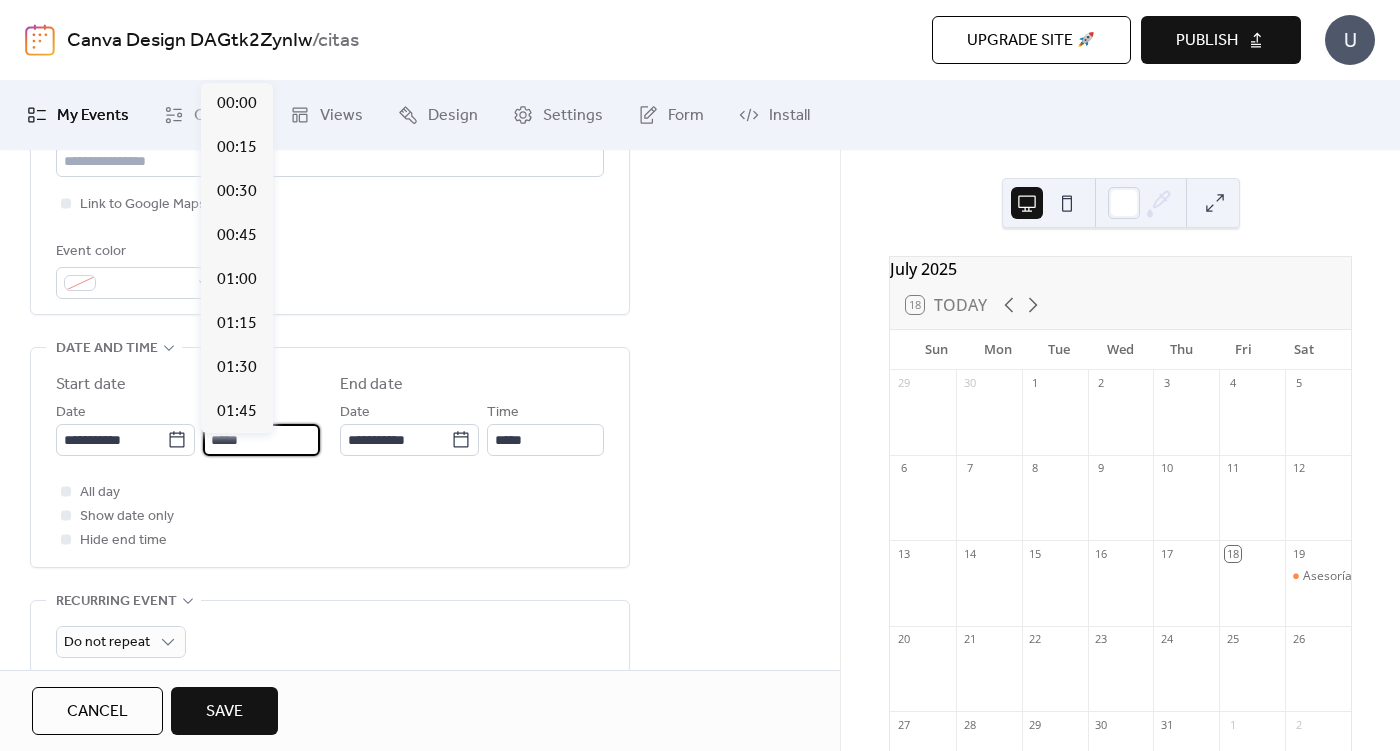 scroll, scrollTop: 2188, scrollLeft: 0, axis: vertical 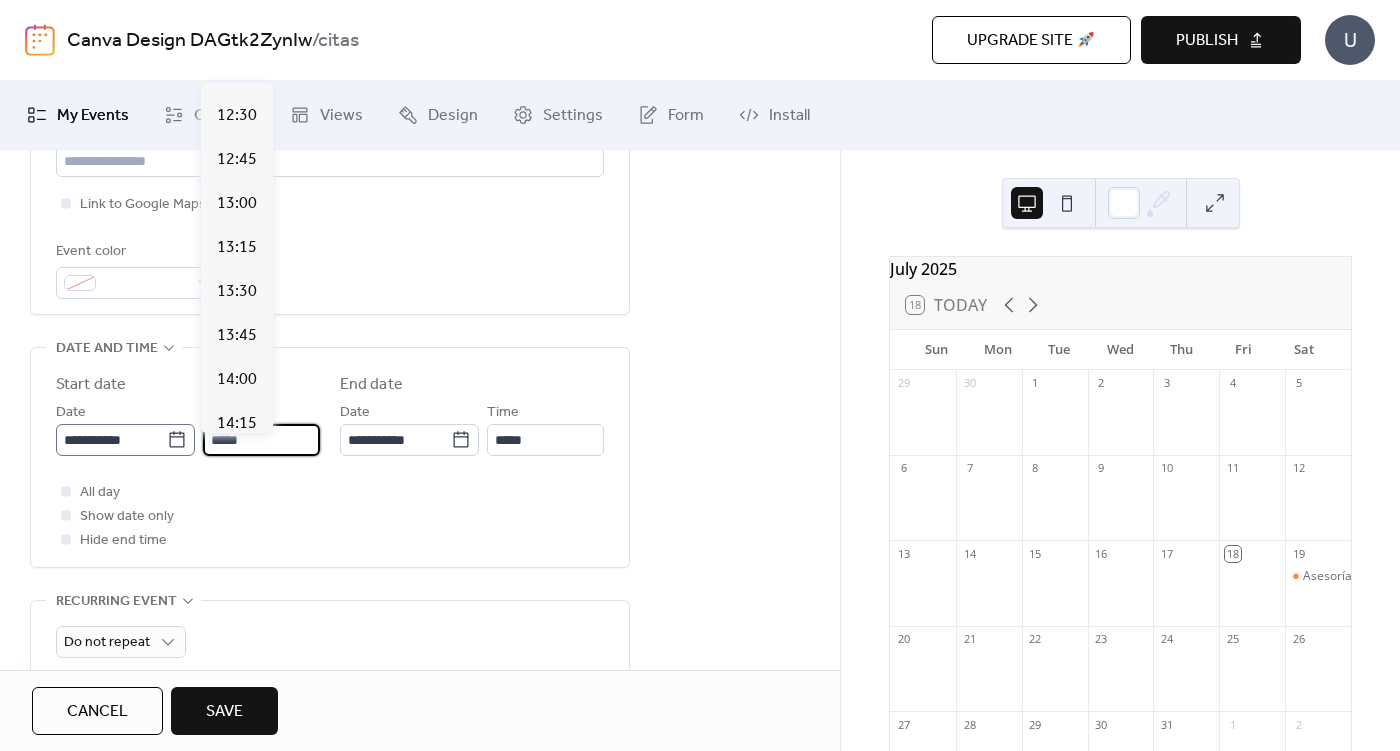 drag, startPoint x: 261, startPoint y: 445, endPoint x: 121, endPoint y: 447, distance: 140.01428 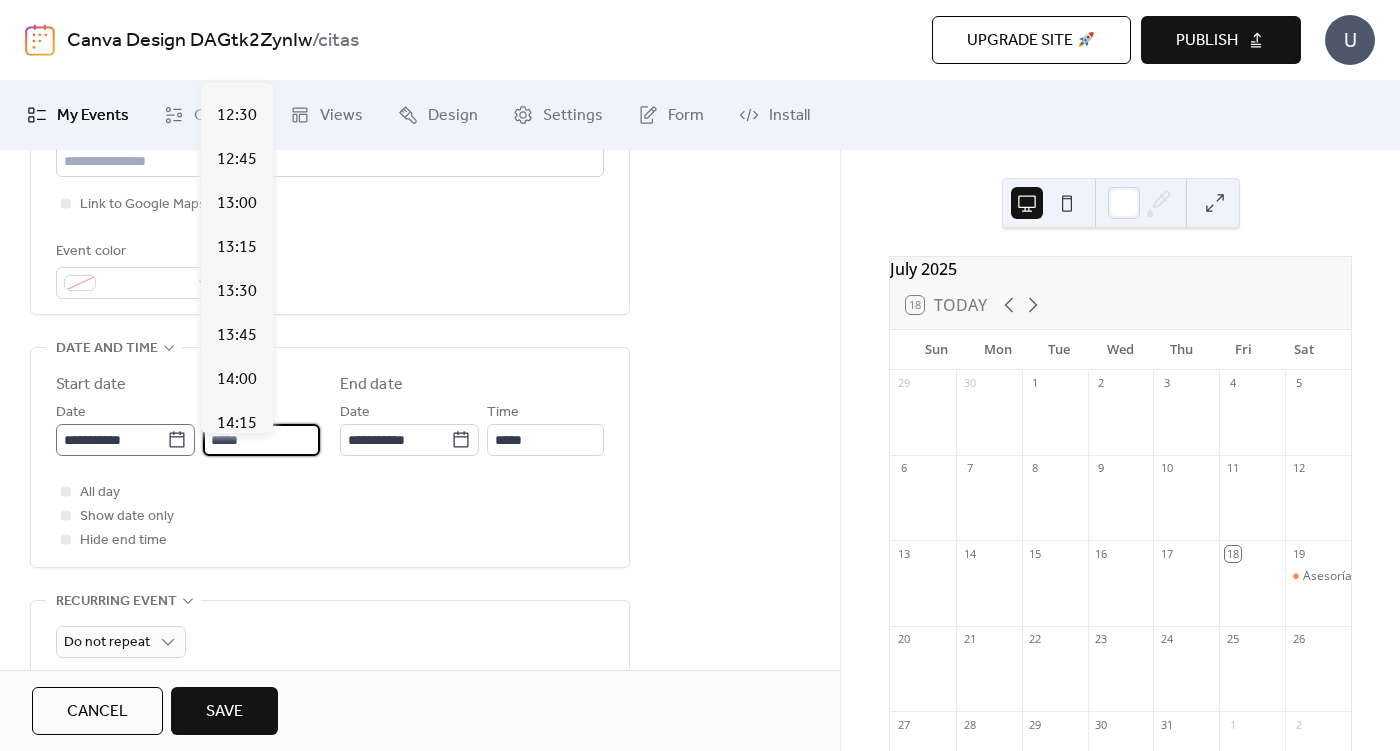 click on "*****" at bounding box center [261, 440] 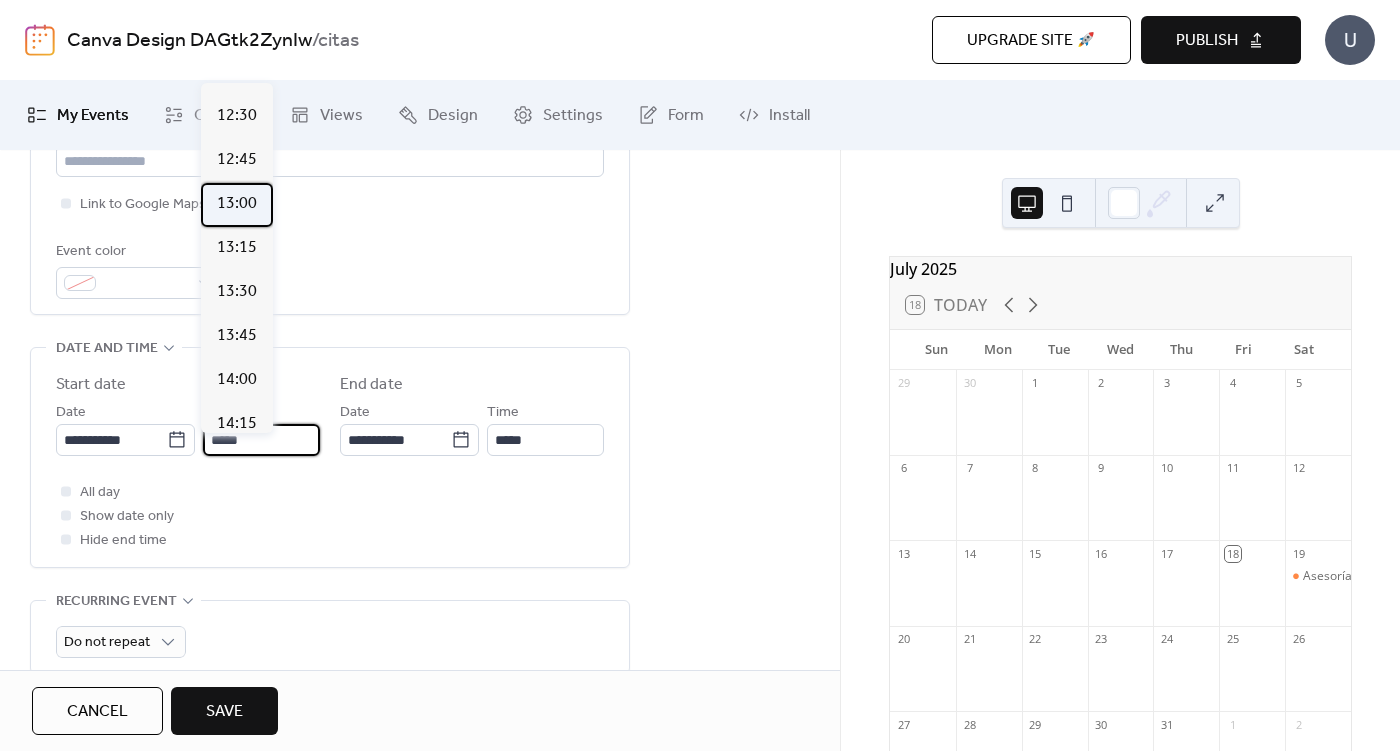 click on "13:00" at bounding box center (237, 204) 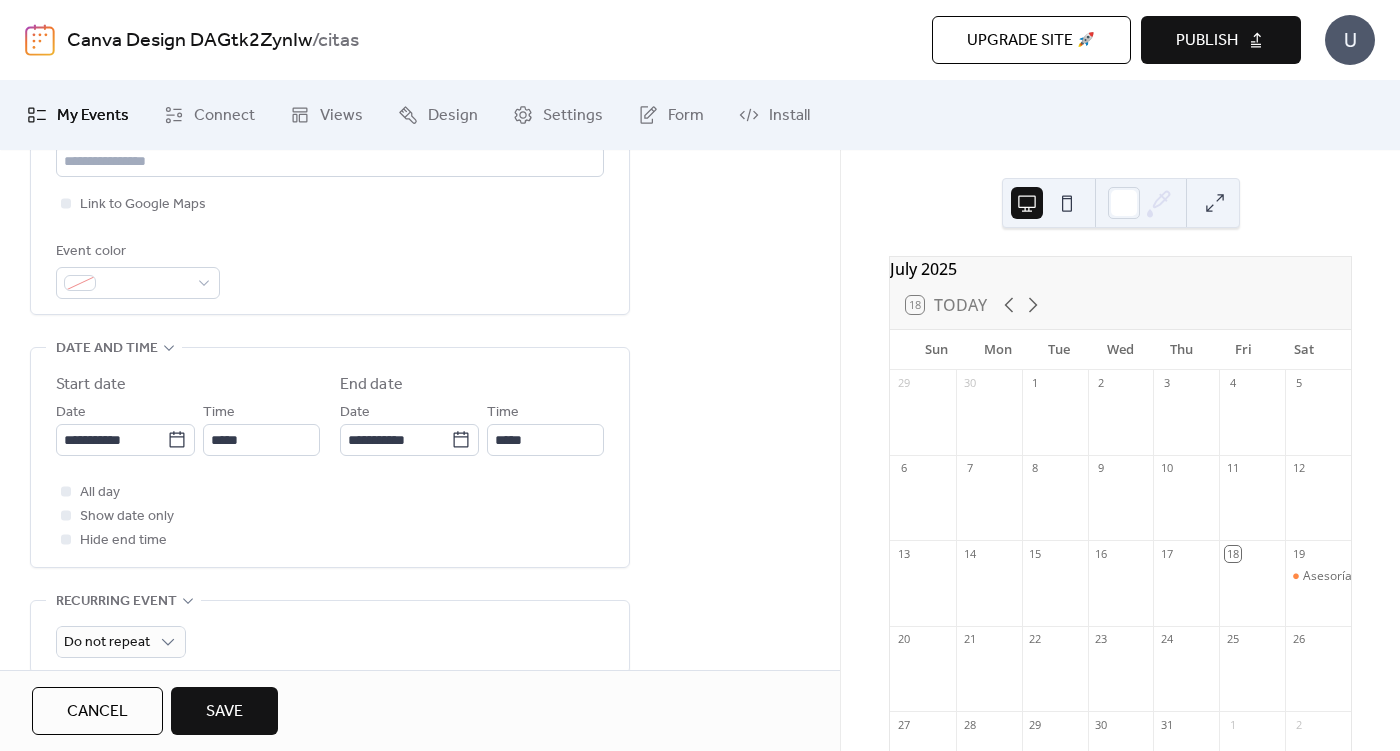 type on "*****" 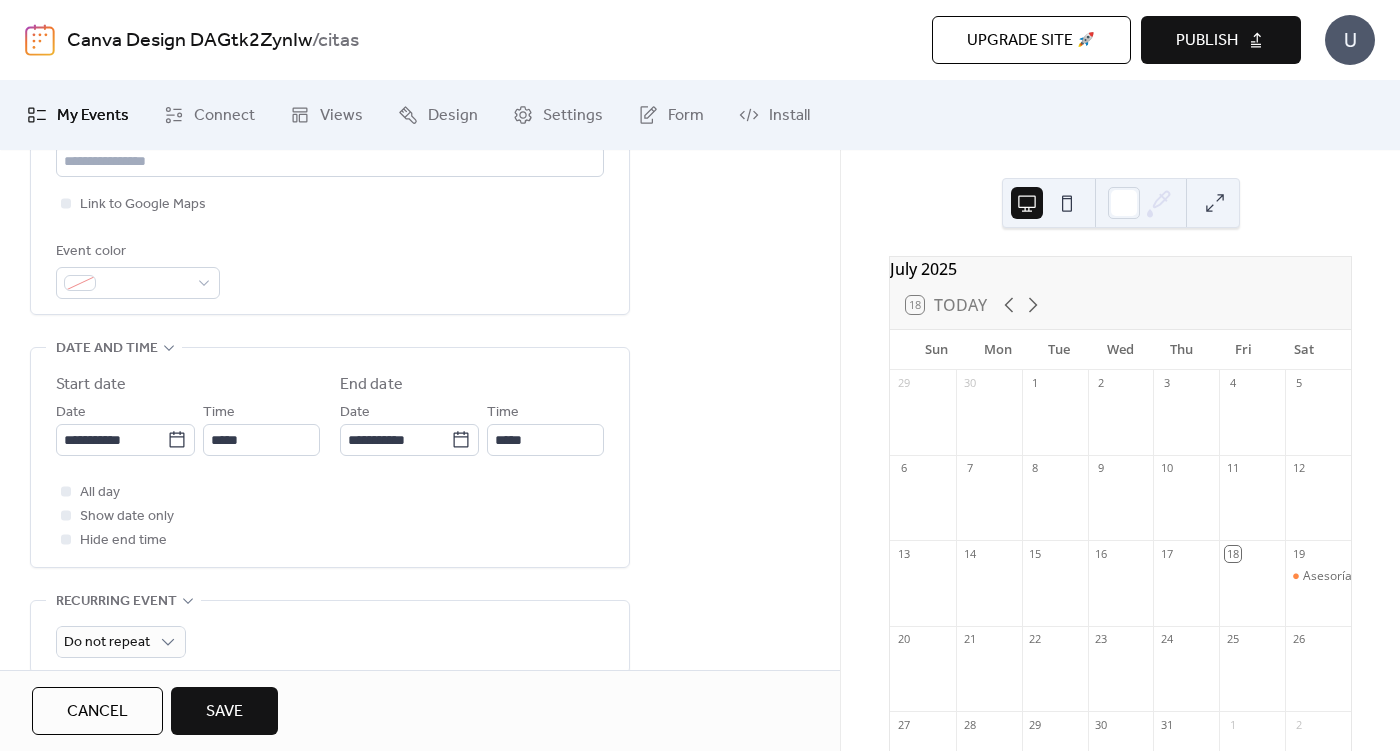 type on "*****" 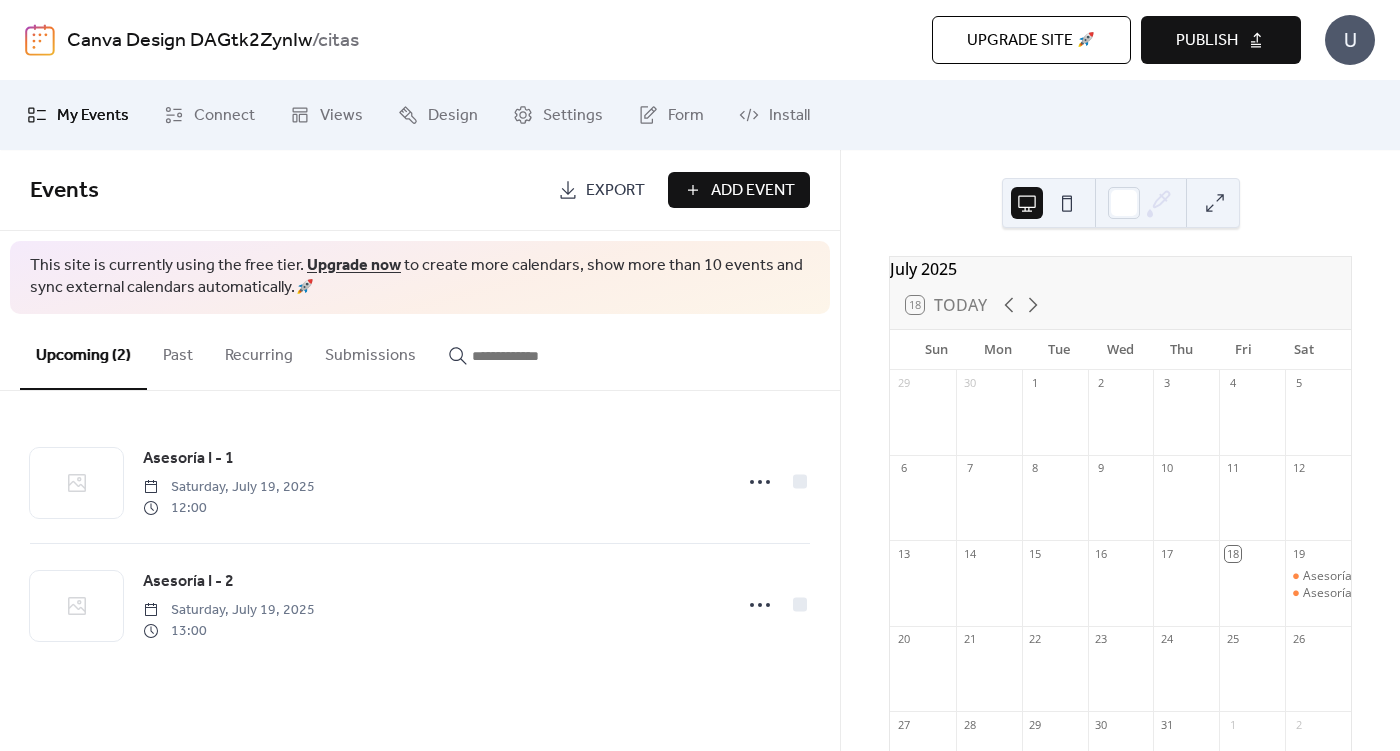 click on "Add Event" at bounding box center (753, 191) 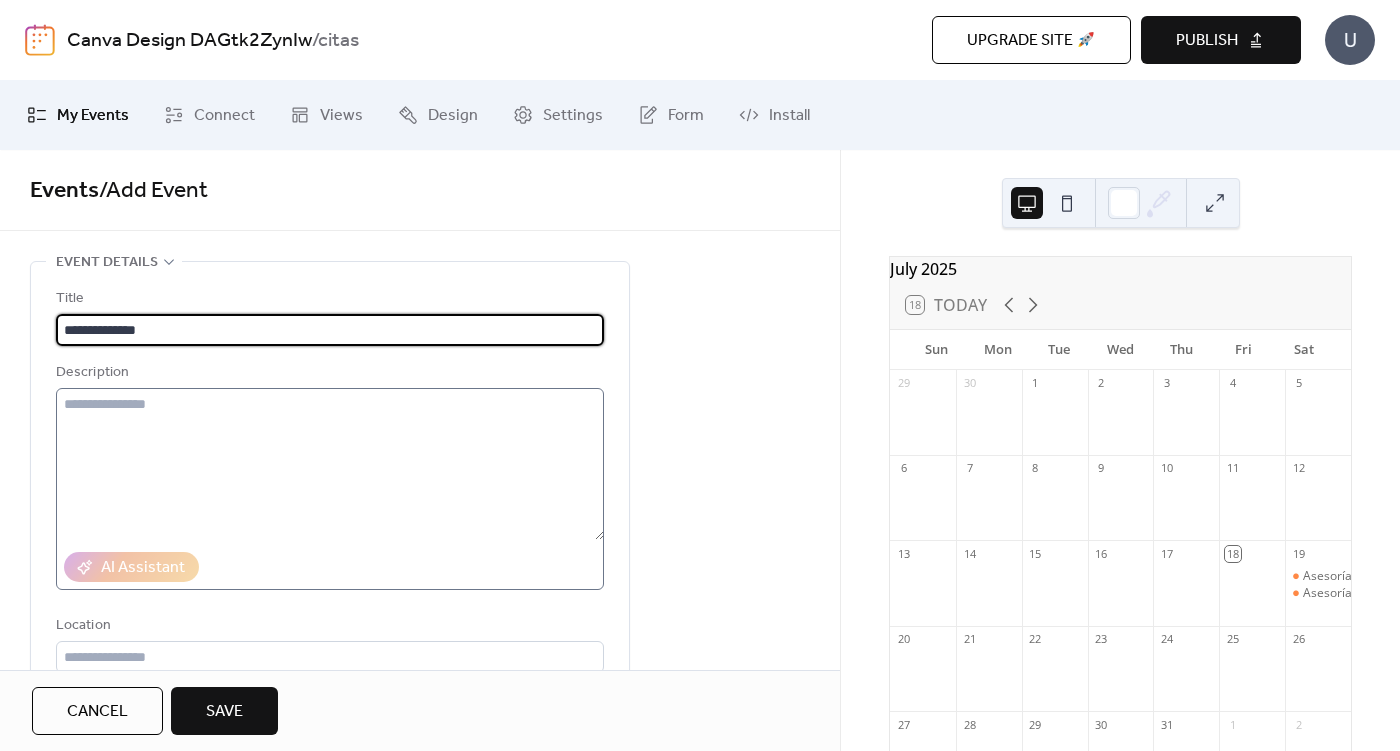 scroll, scrollTop: 291, scrollLeft: 0, axis: vertical 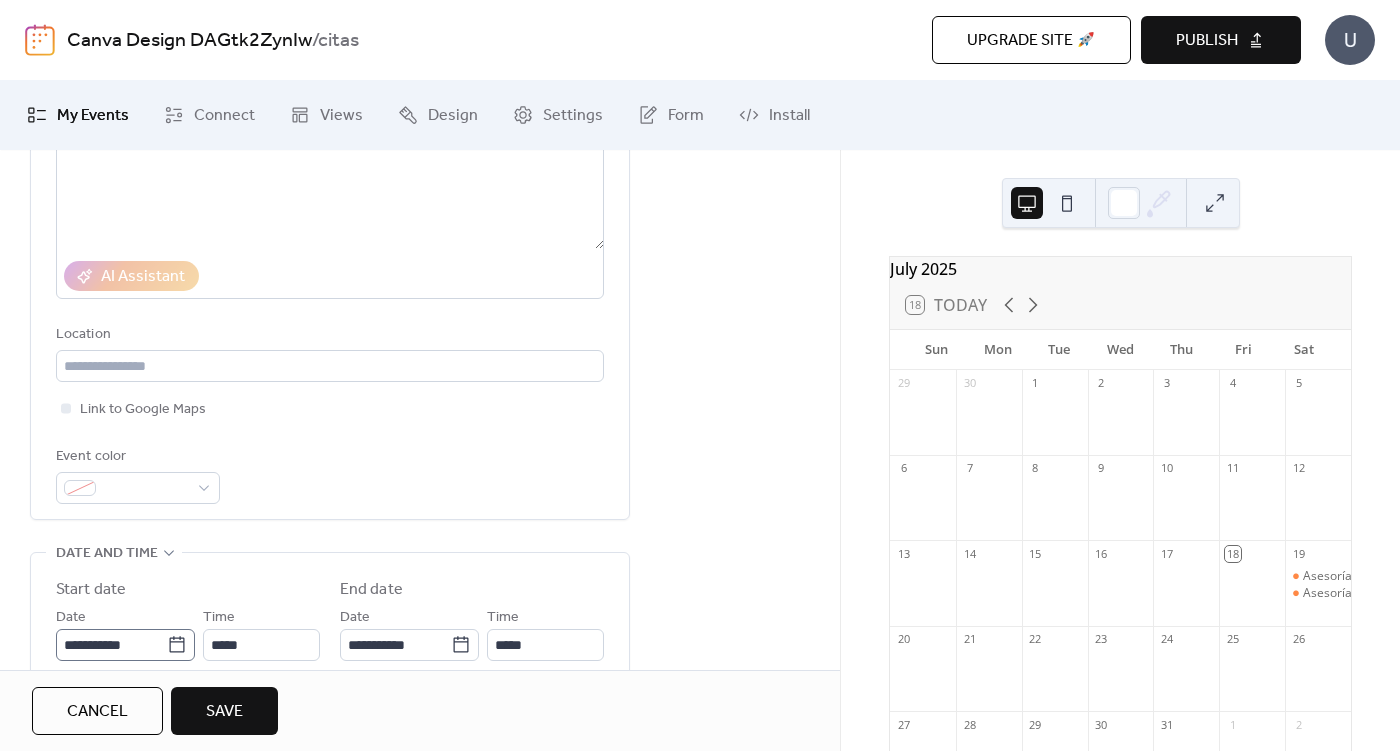 type on "**********" 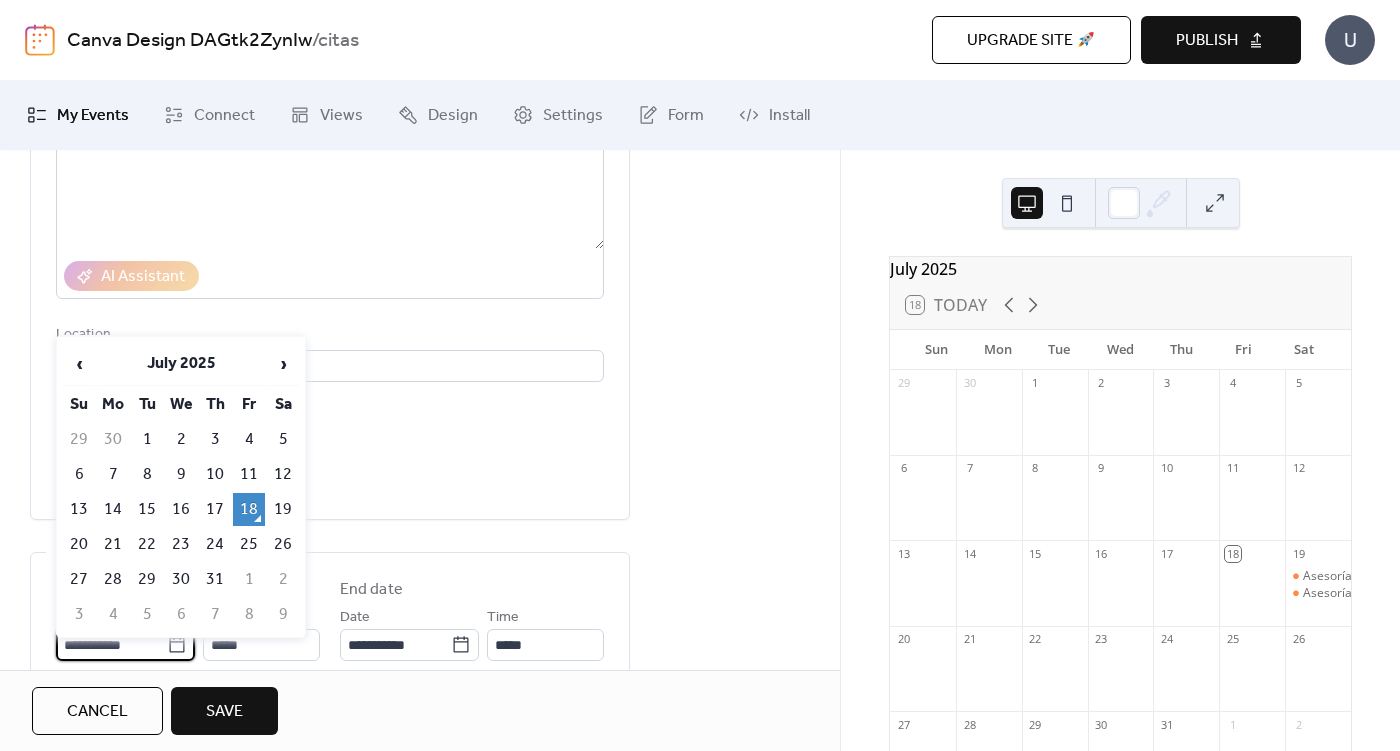 click on "**********" at bounding box center (111, 645) 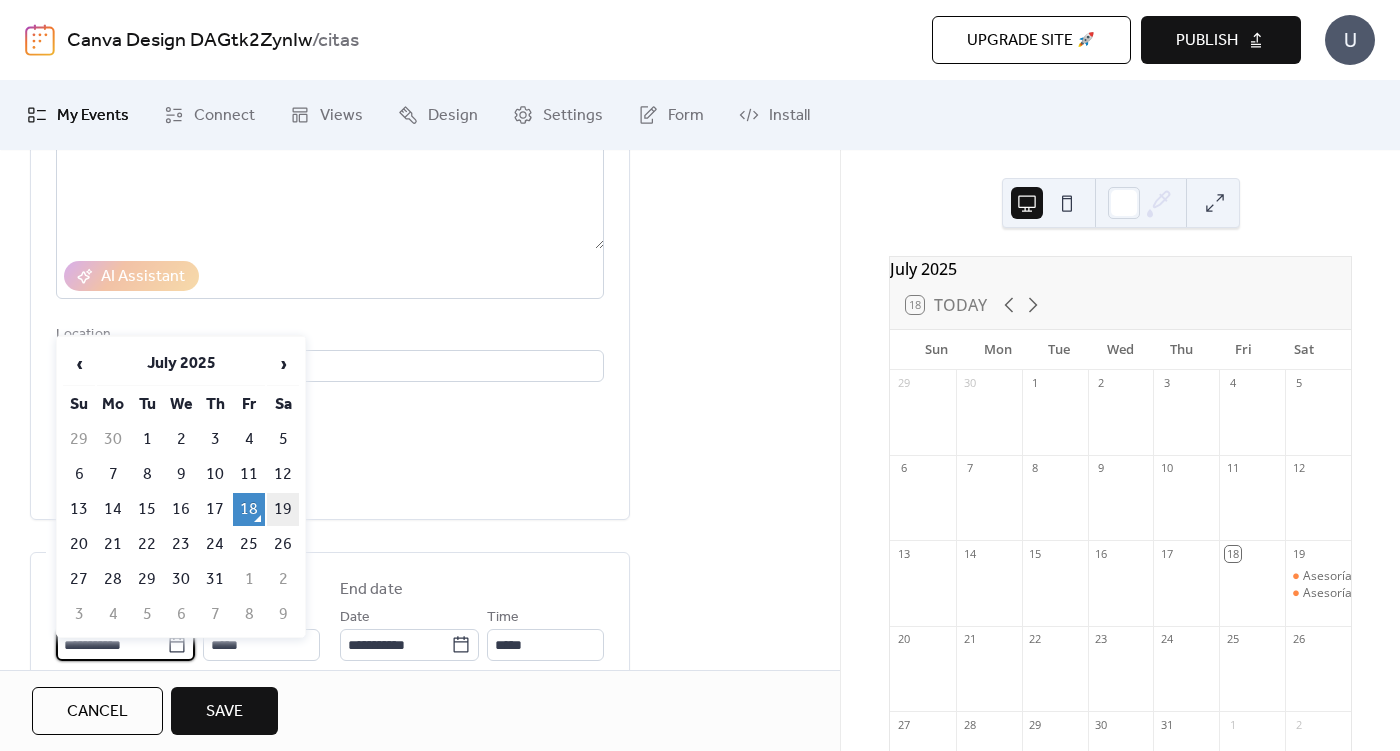 click on "19" at bounding box center [283, 509] 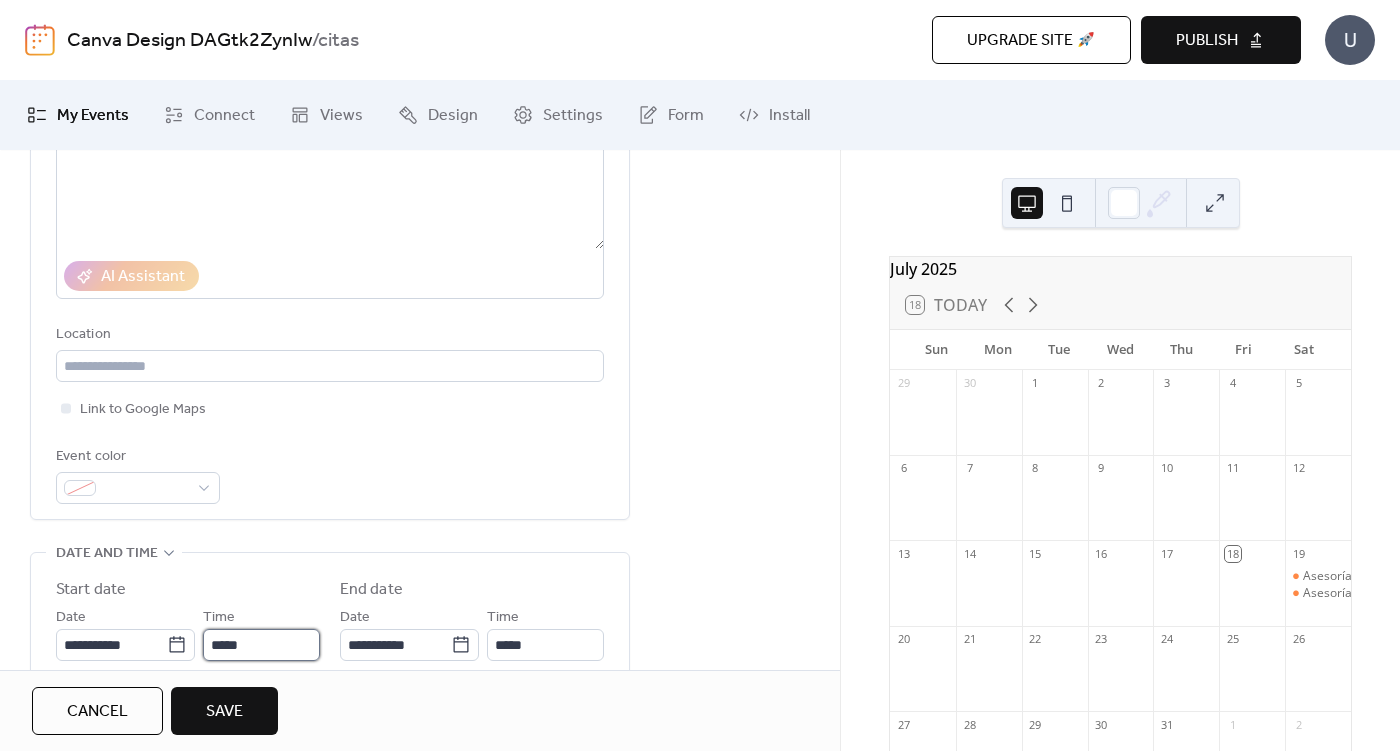 click on "*****" at bounding box center (261, 645) 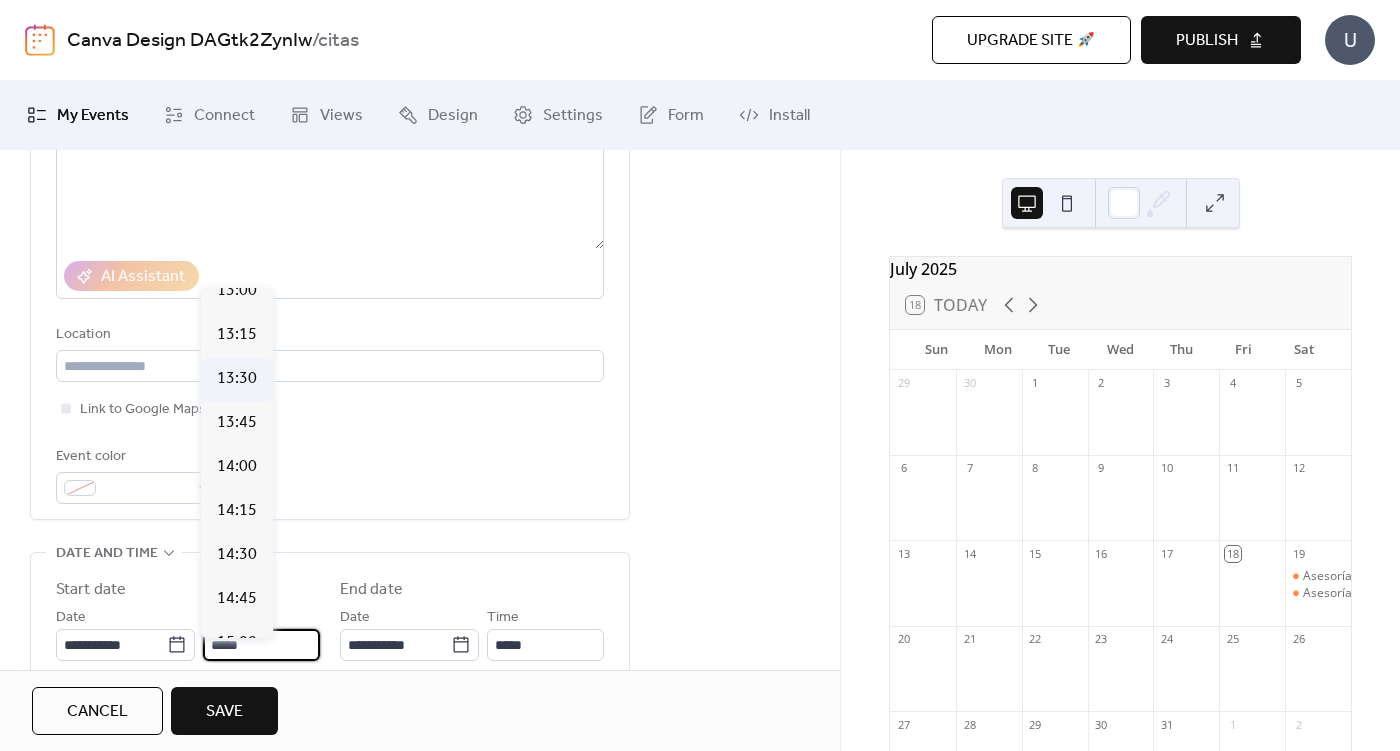 scroll, scrollTop: 2316, scrollLeft: 0, axis: vertical 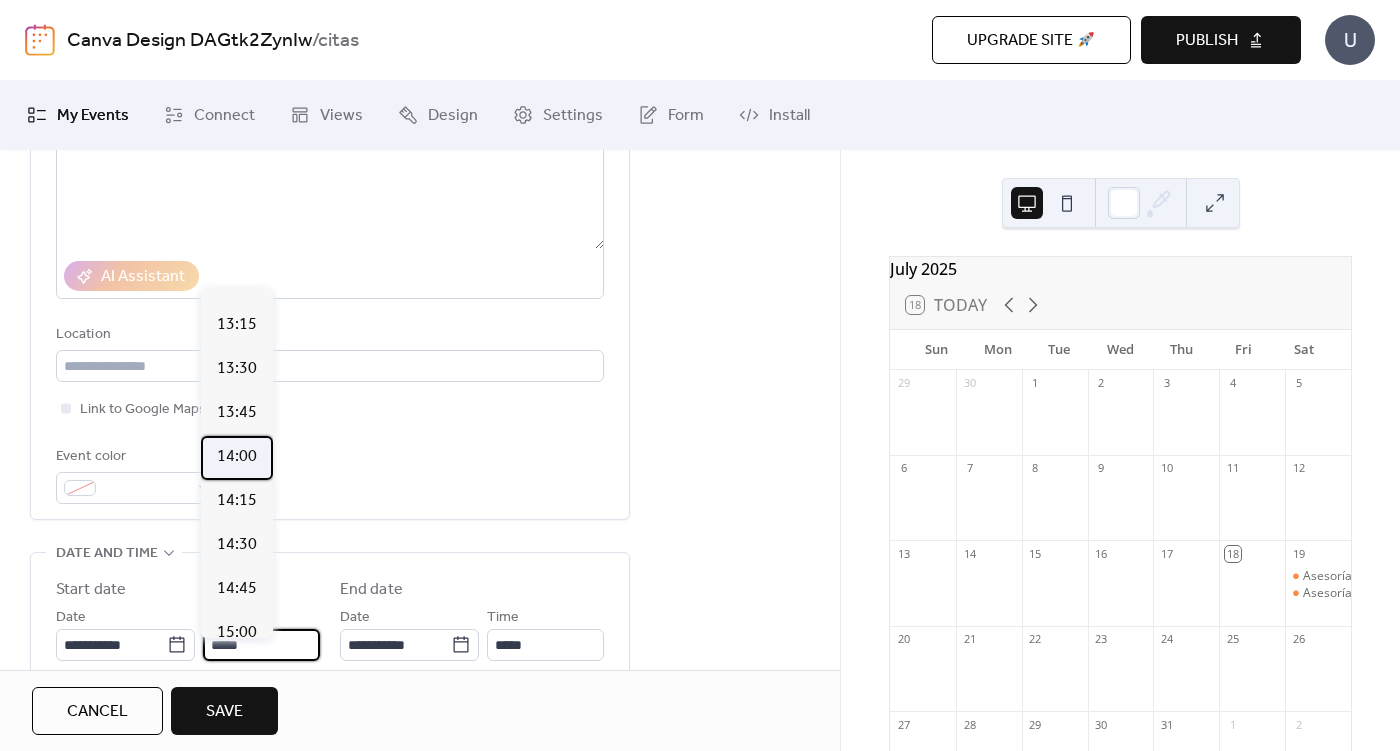 click on "14:00" at bounding box center [237, 457] 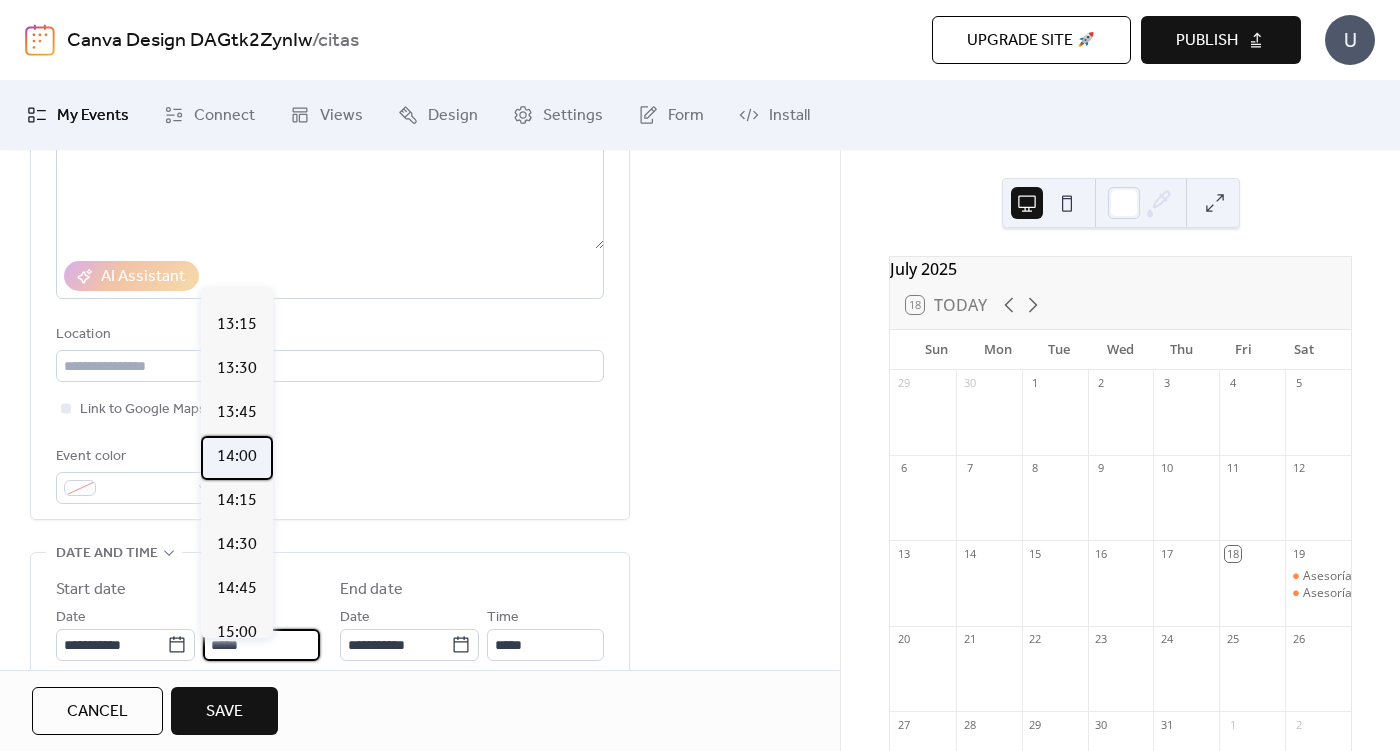 type on "*****" 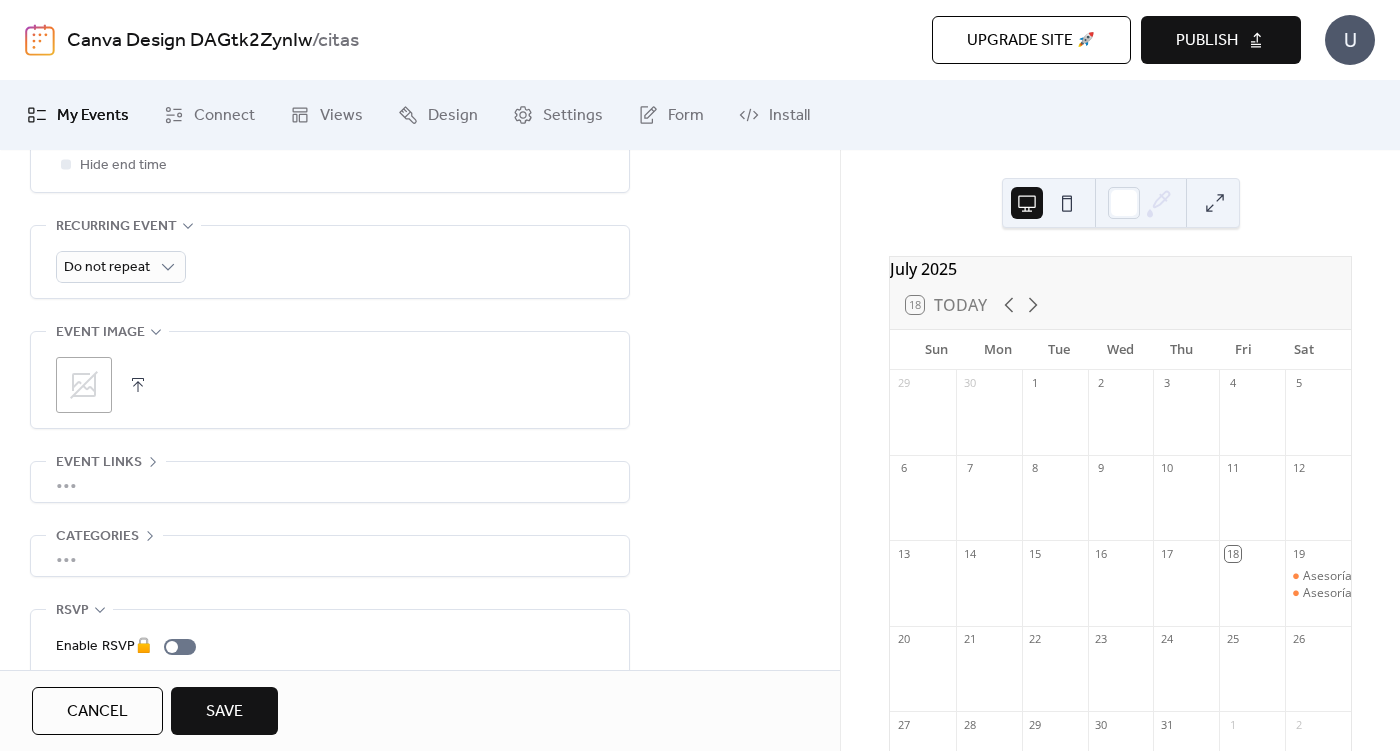 scroll, scrollTop: 961, scrollLeft: 0, axis: vertical 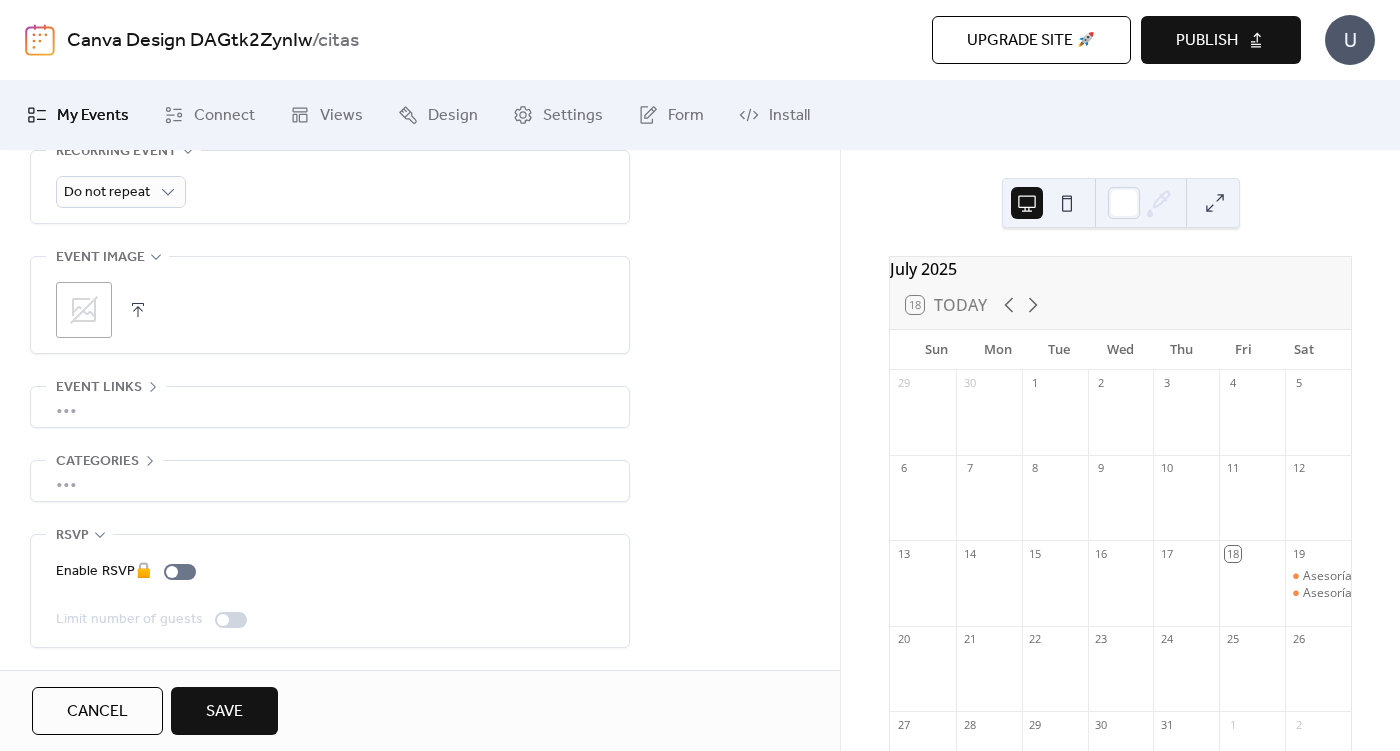click on "Save" at bounding box center [224, 712] 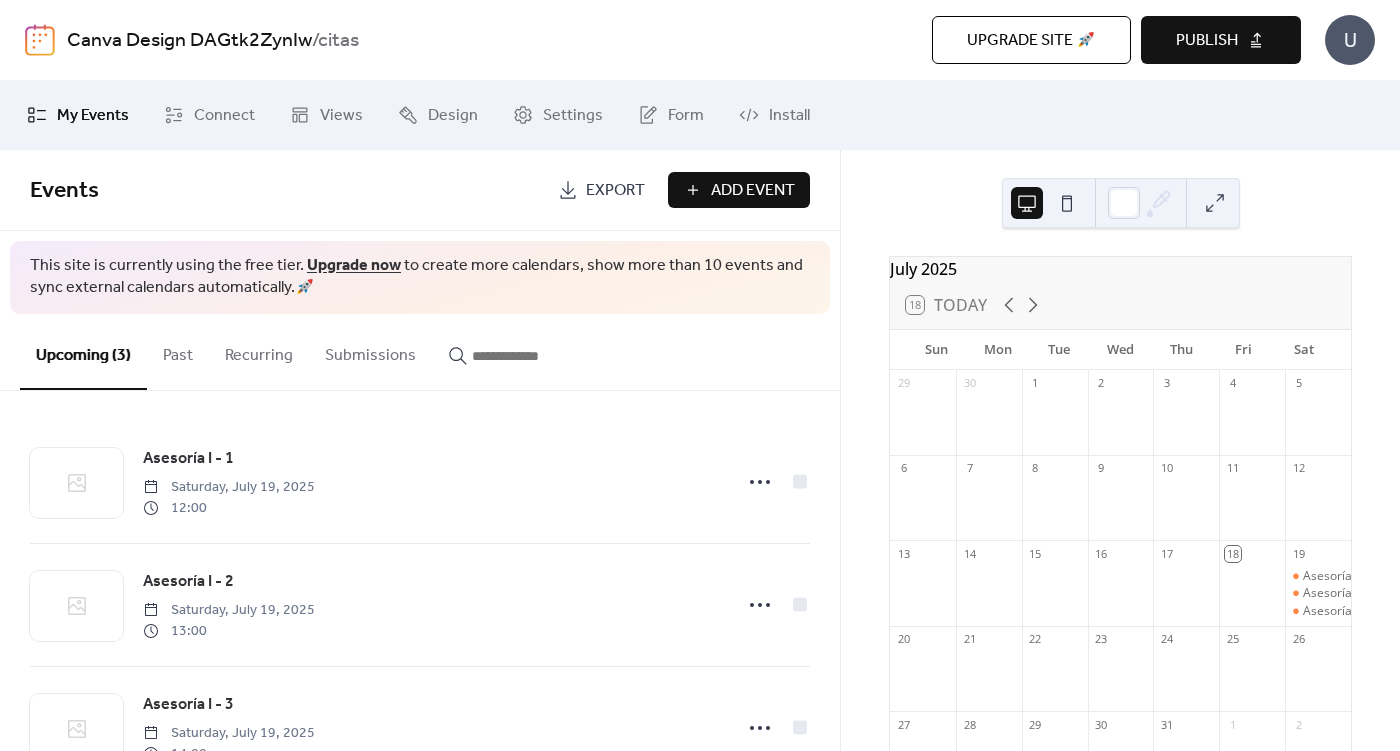 click on "Upgrade site 🚀" at bounding box center (1031, 41) 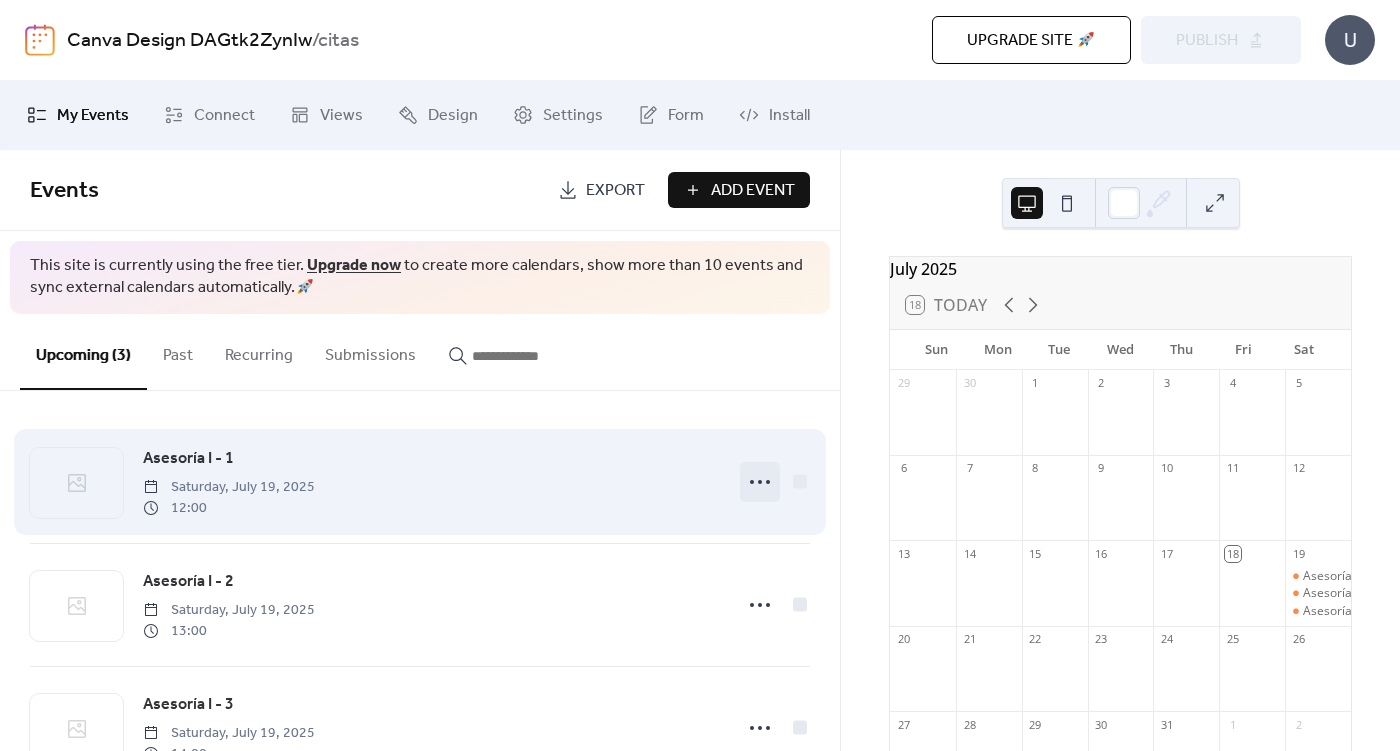 click 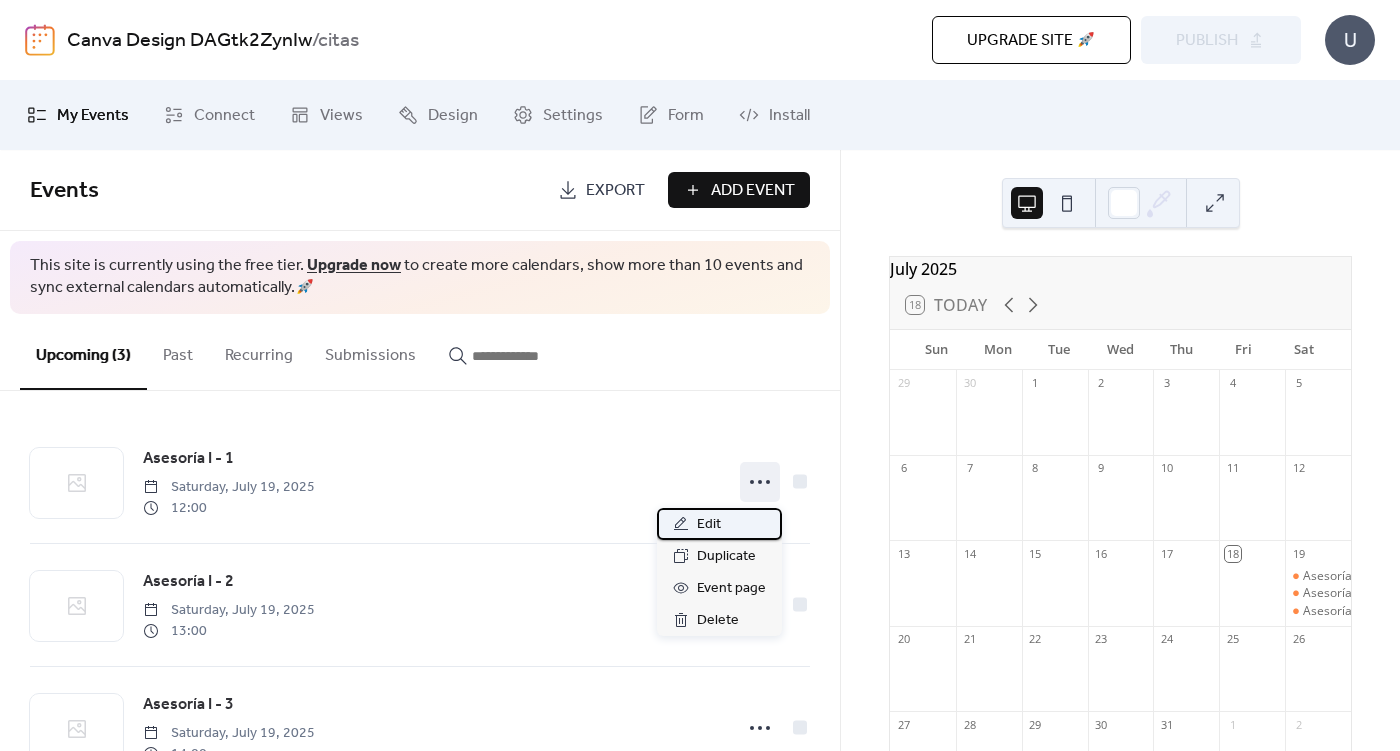 click on "Edit" at bounding box center (709, 525) 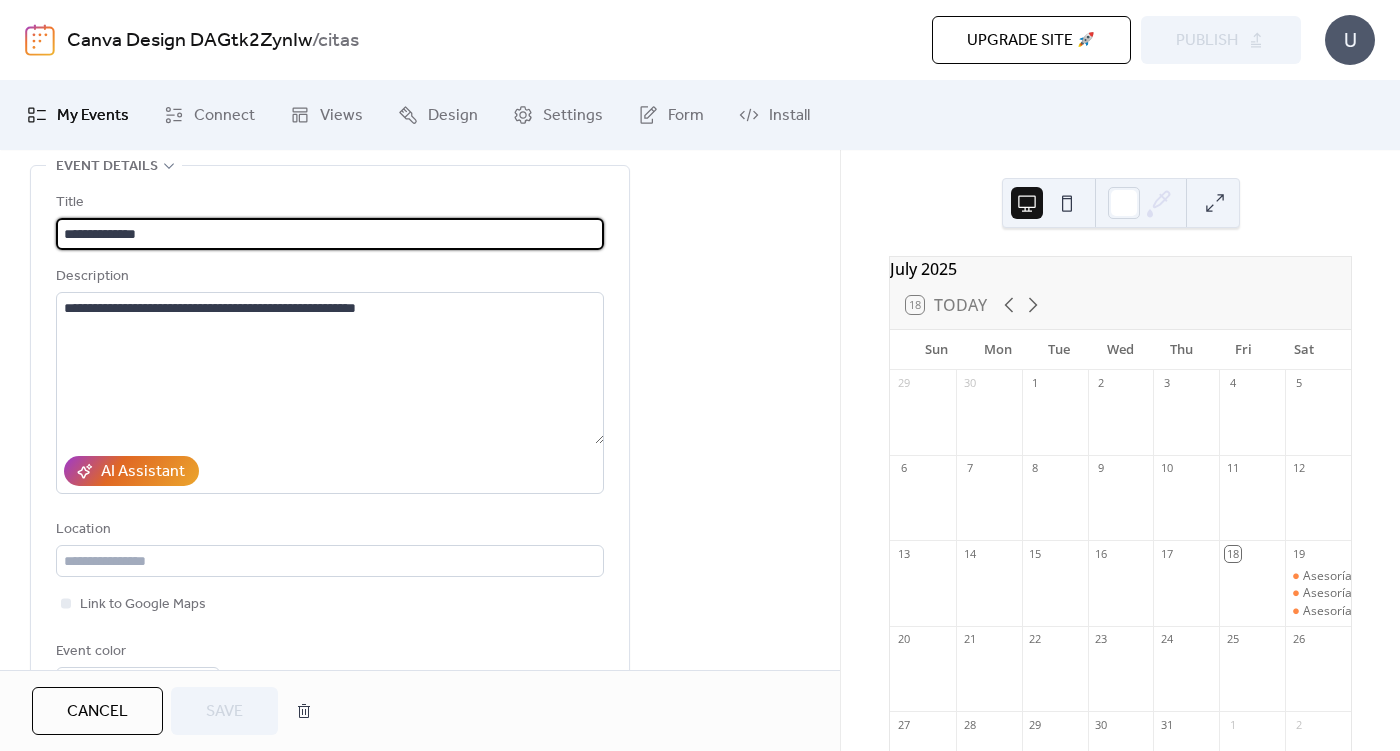 scroll, scrollTop: 0, scrollLeft: 0, axis: both 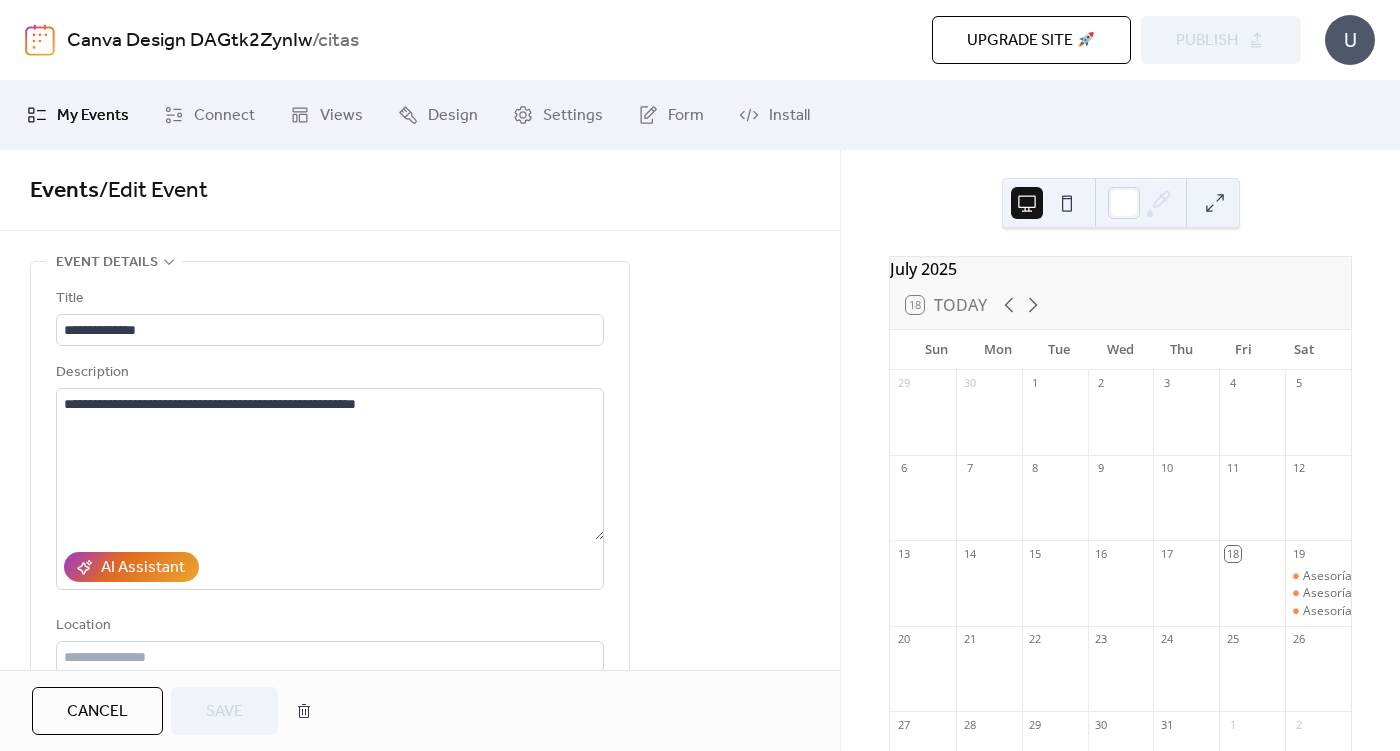 click on "**********" at bounding box center [420, 938] 